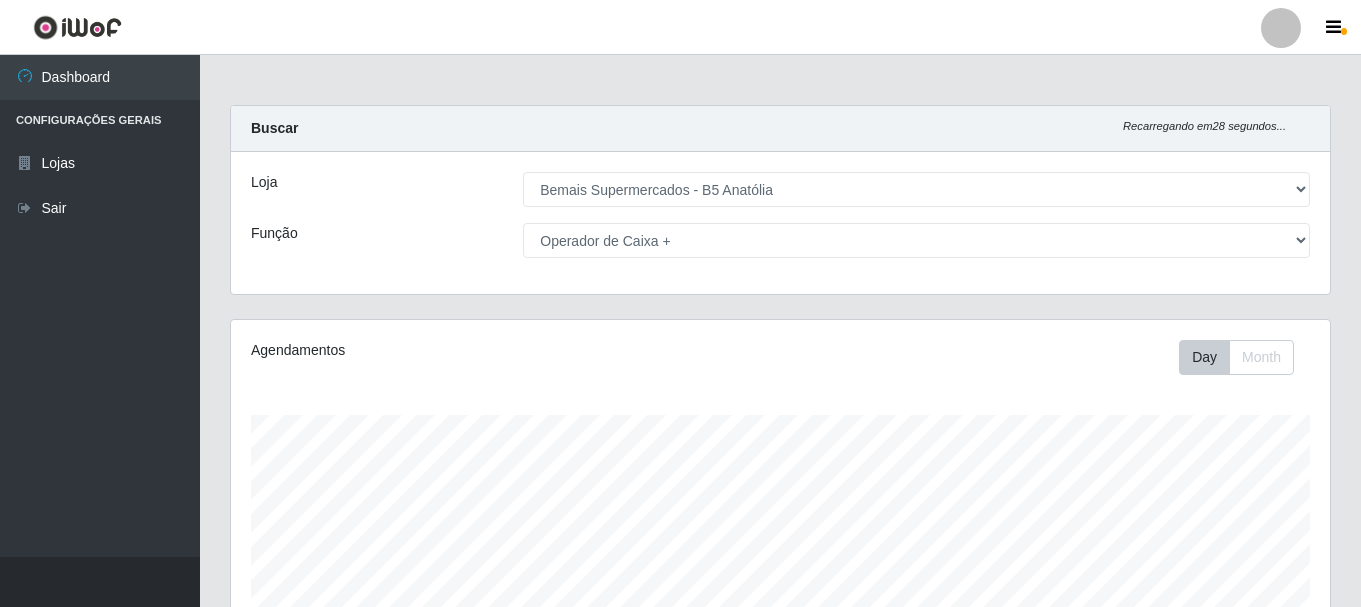 select on "405" 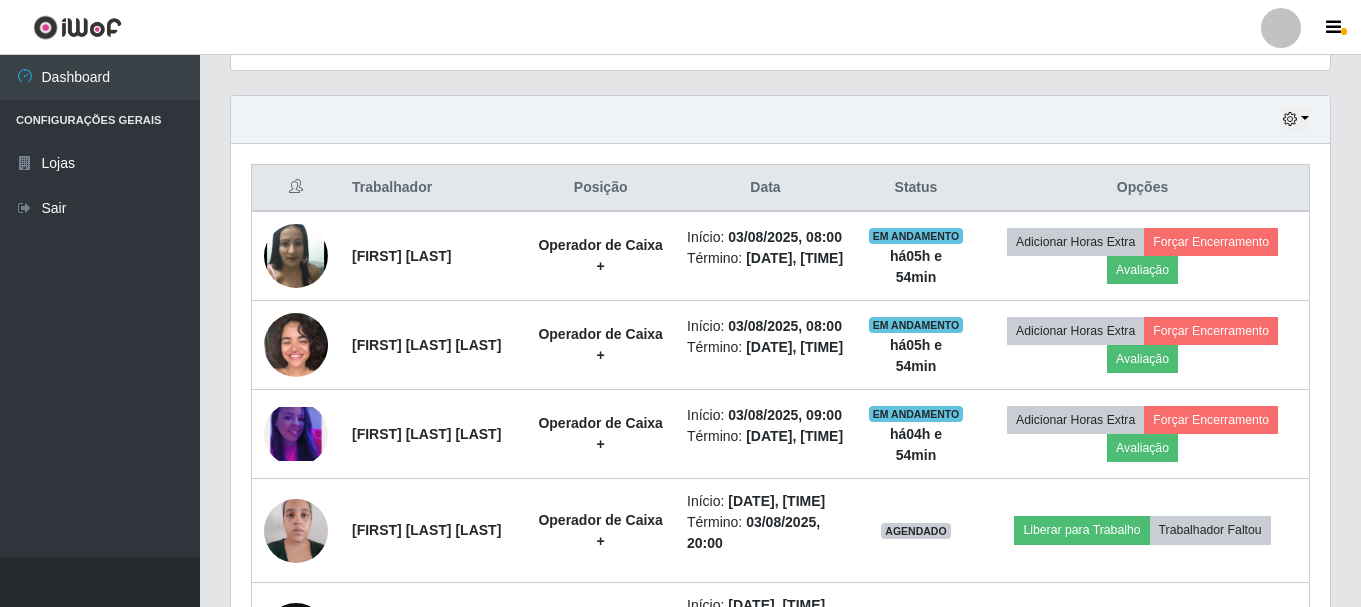 scroll, scrollTop: 999585, scrollLeft: 998901, axis: both 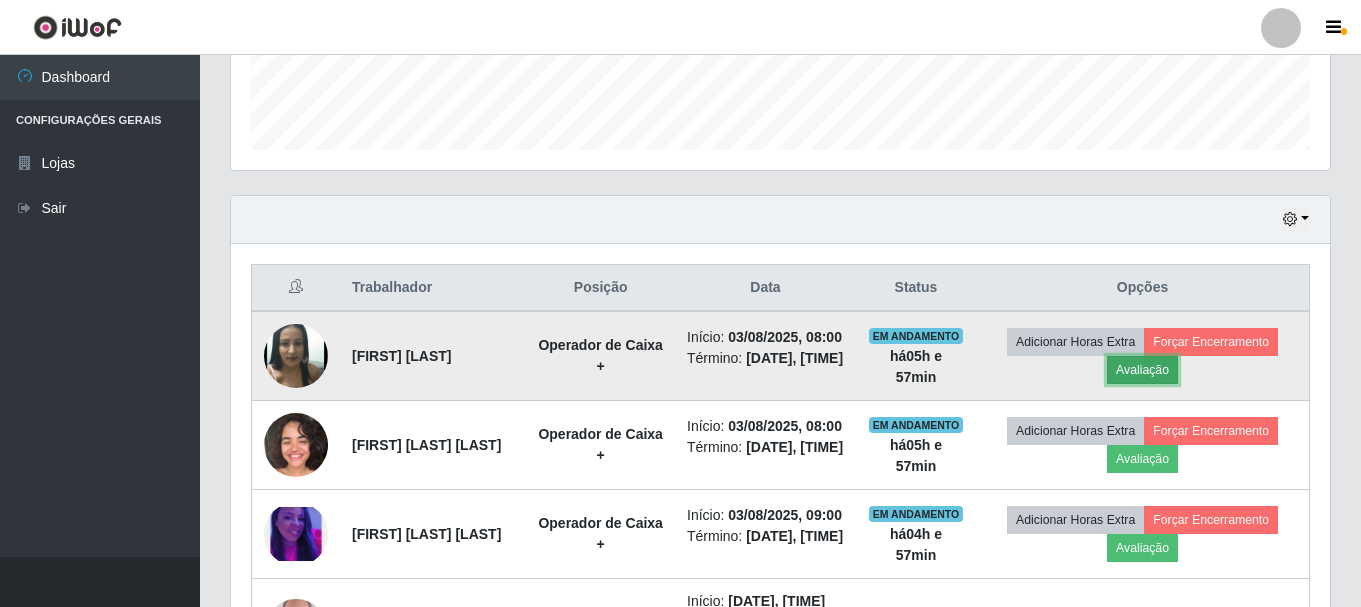 click on "Avaliação" at bounding box center (1142, 370) 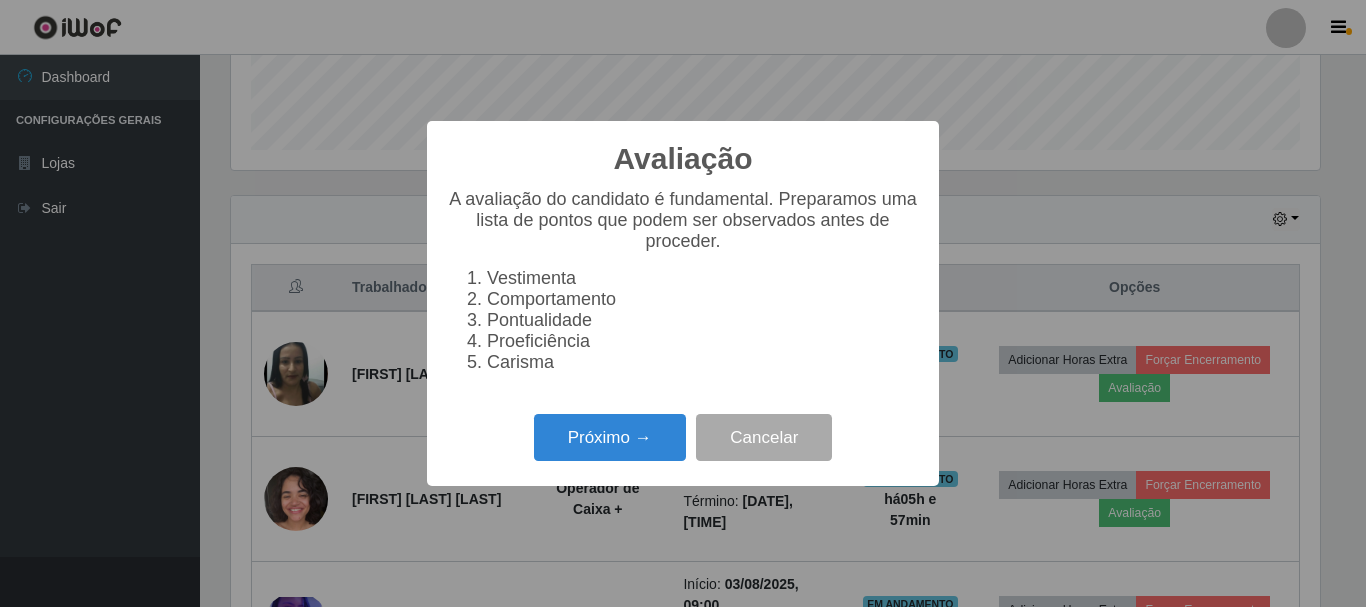 scroll, scrollTop: 999585, scrollLeft: 998911, axis: both 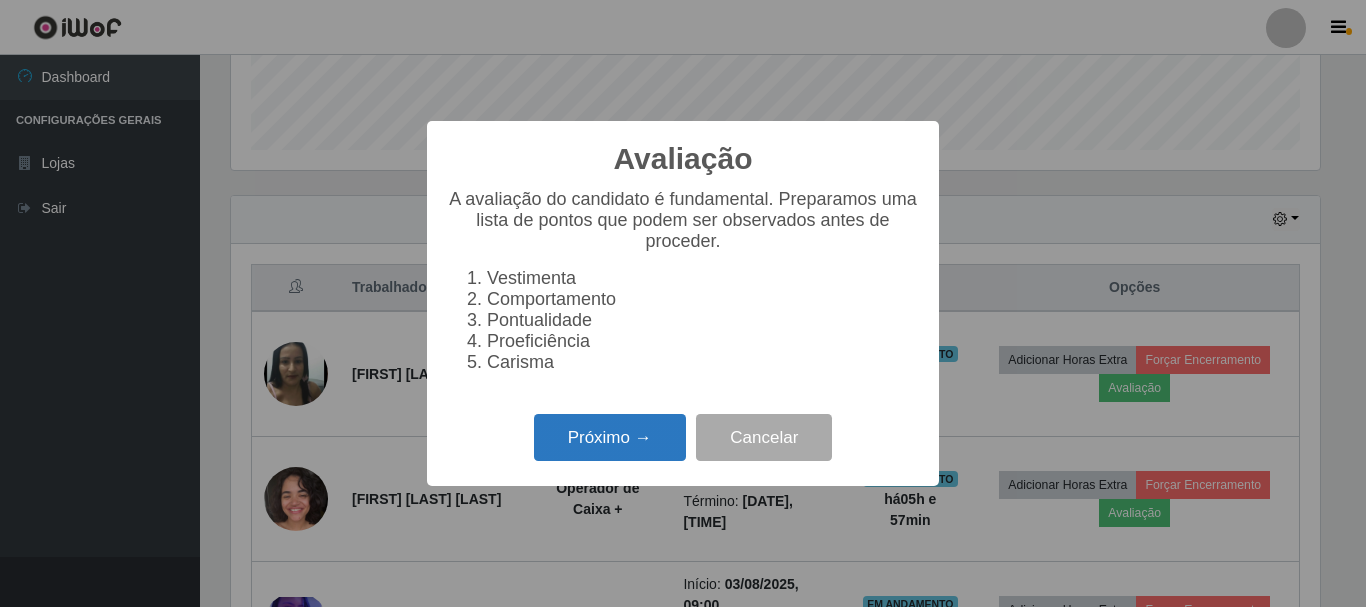 click on "Próximo →" at bounding box center (610, 437) 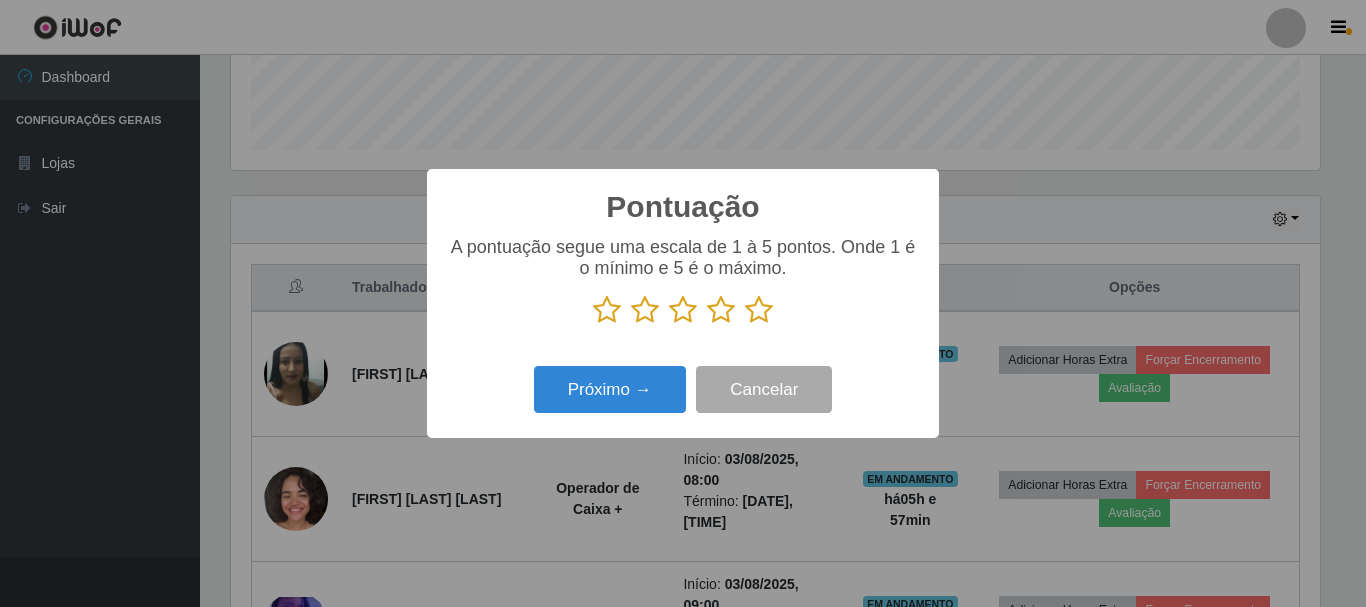 click at bounding box center (759, 310) 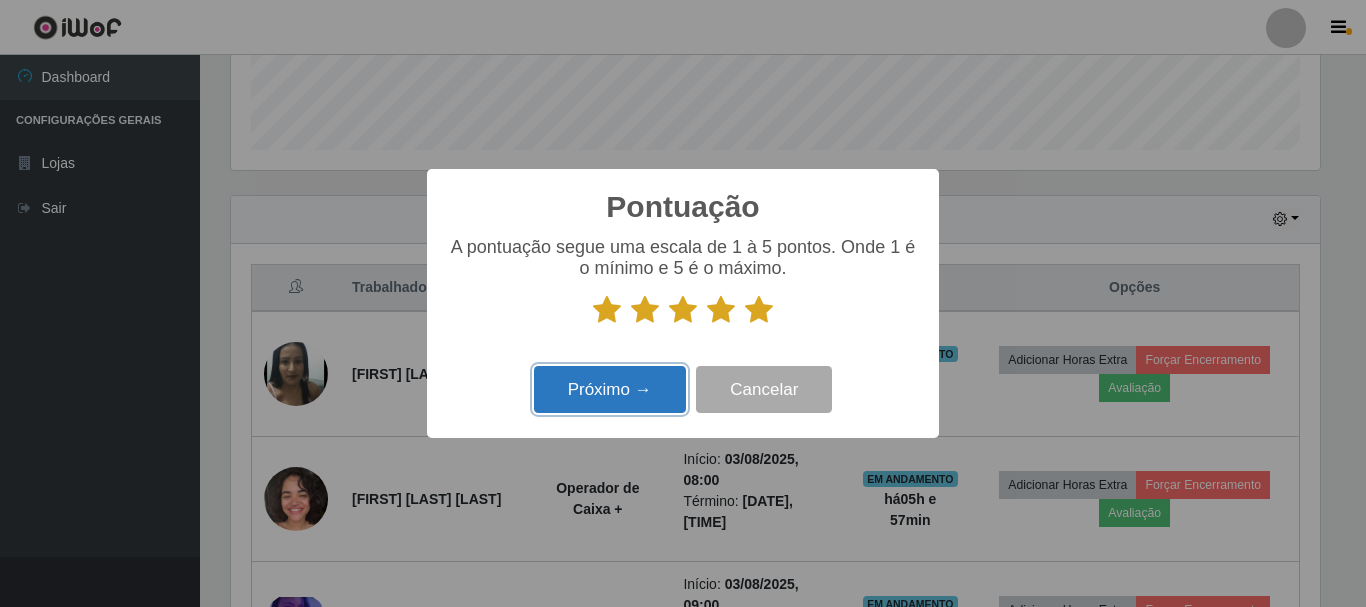 click on "Próximo →" at bounding box center (610, 389) 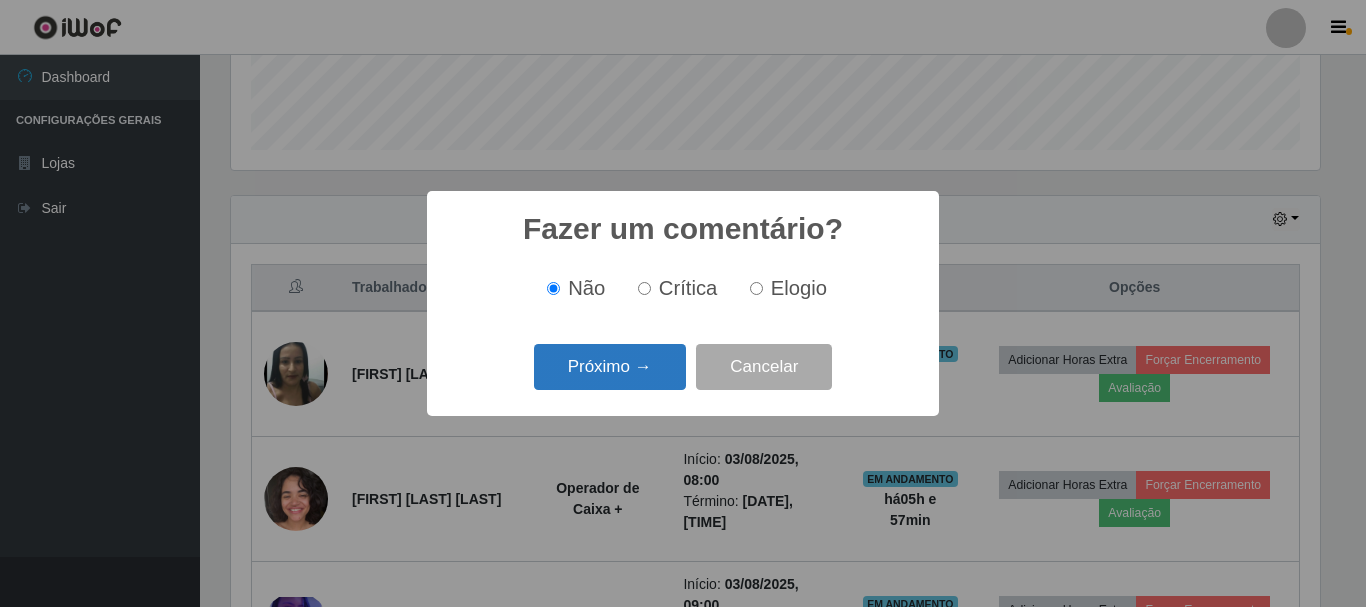 click on "Próximo →" at bounding box center [610, 367] 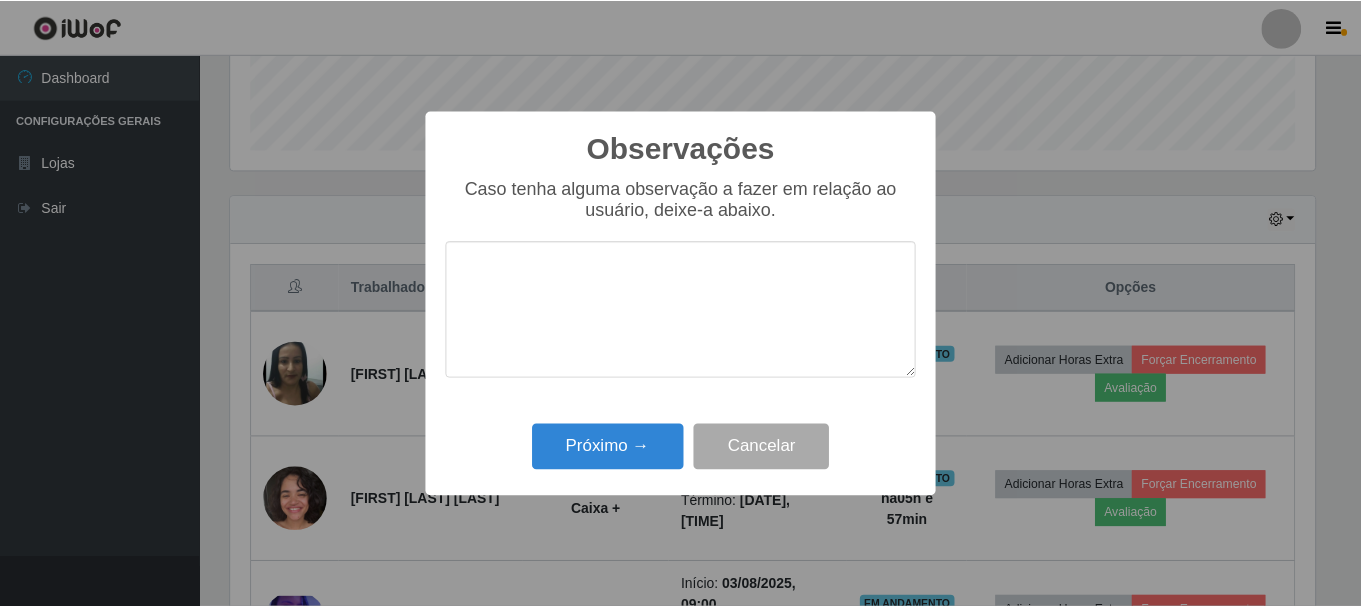 scroll, scrollTop: 999585, scrollLeft: 998911, axis: both 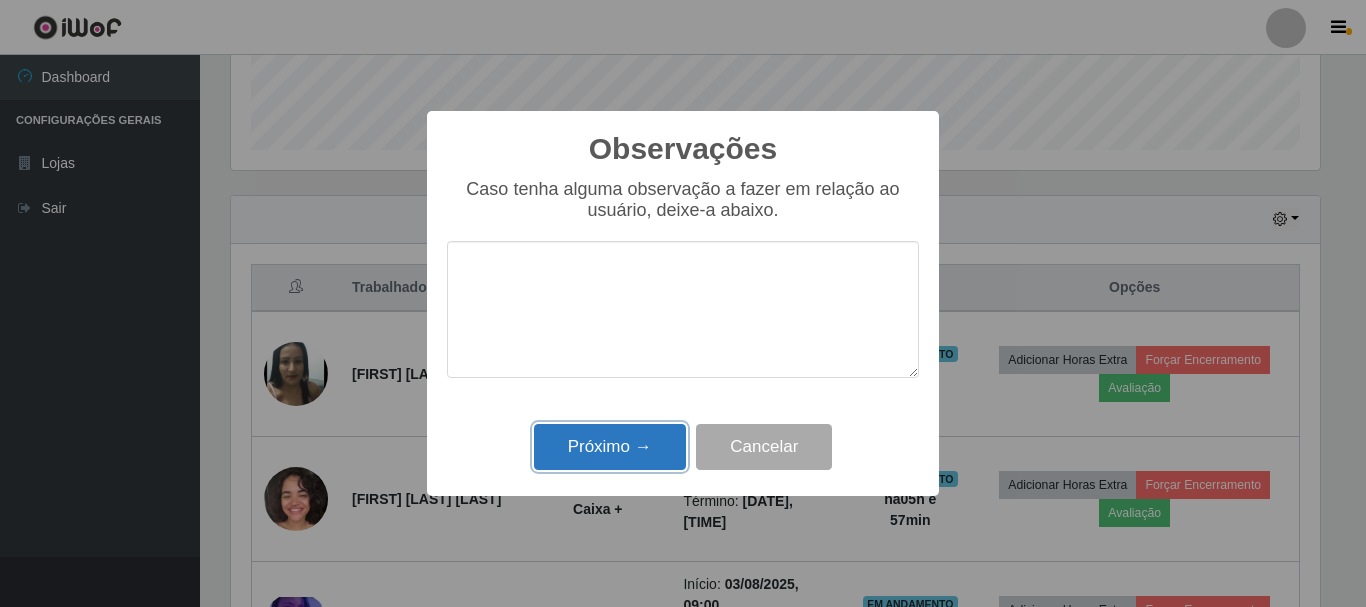 click on "Próximo →" at bounding box center (610, 447) 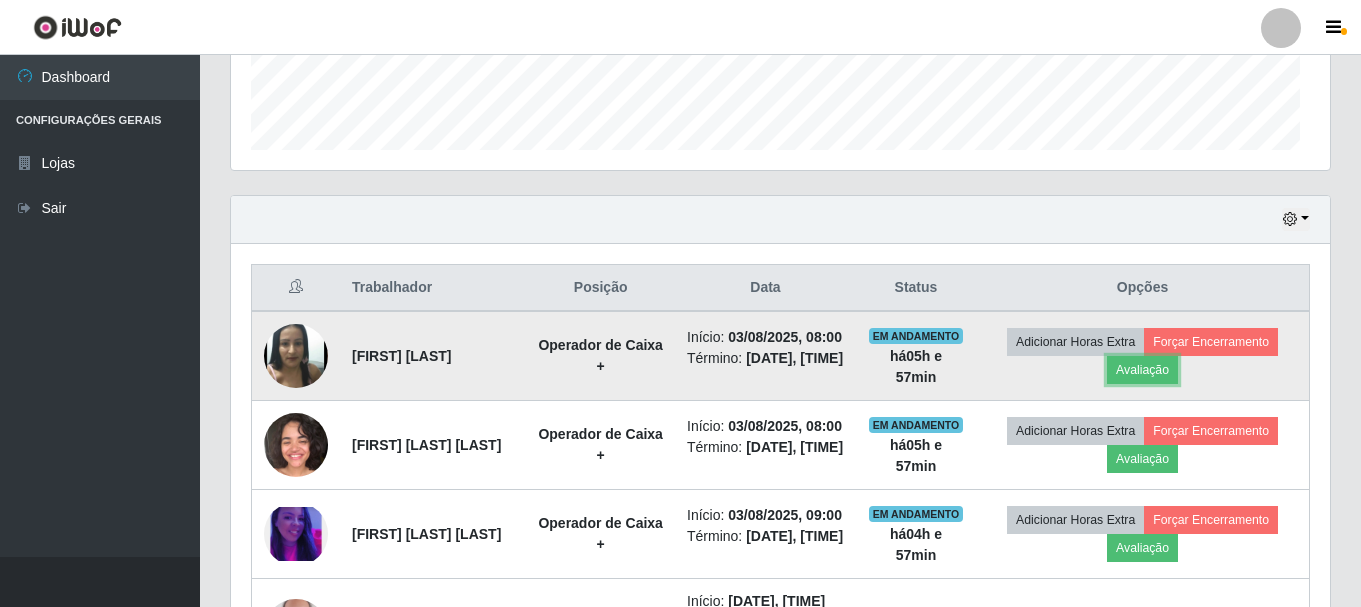 scroll, scrollTop: 999585, scrollLeft: 998901, axis: both 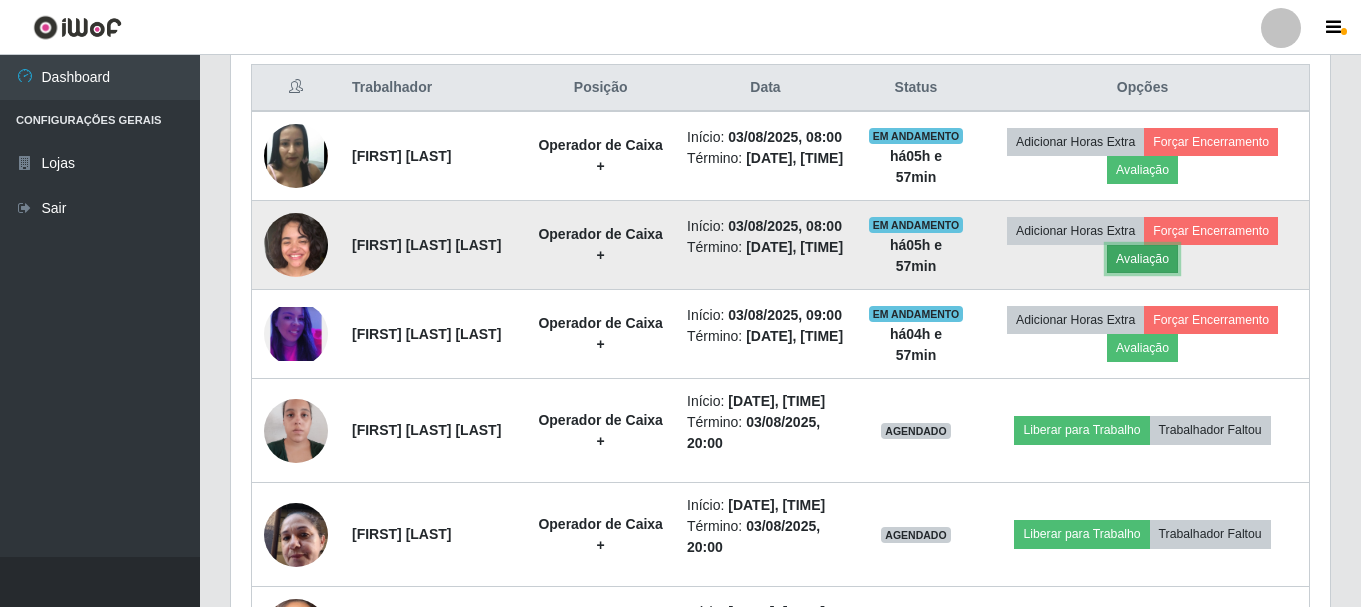 click on "Avaliação" at bounding box center (1142, 259) 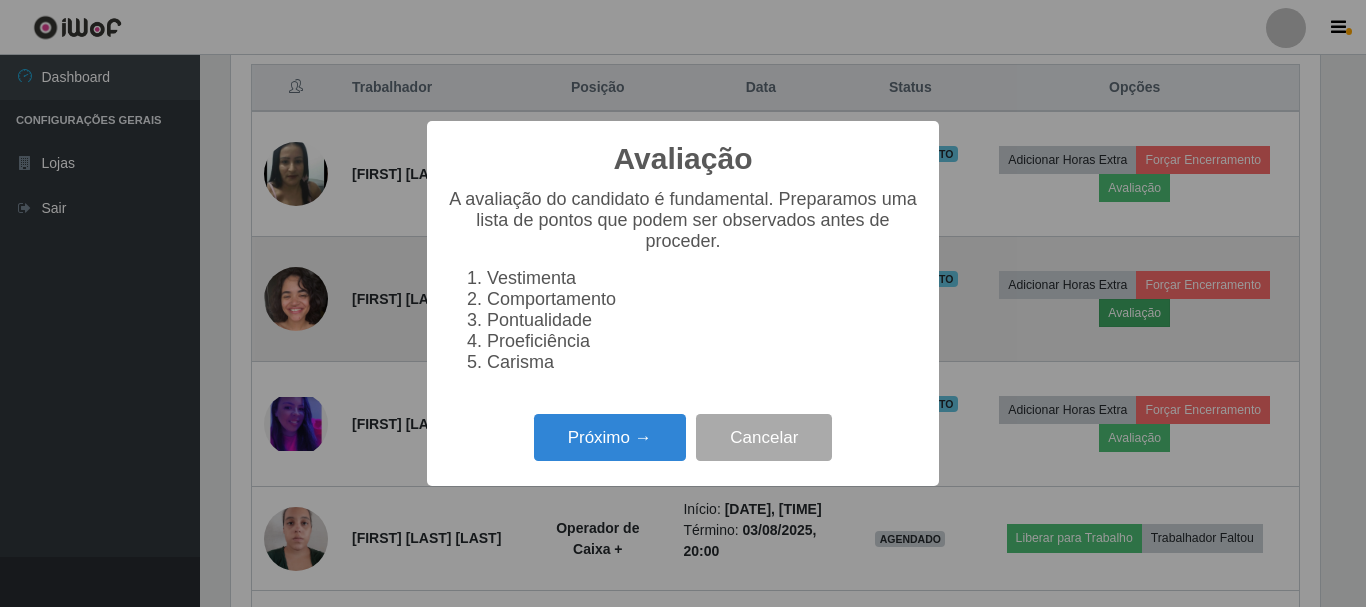 scroll, scrollTop: 999585, scrollLeft: 998911, axis: both 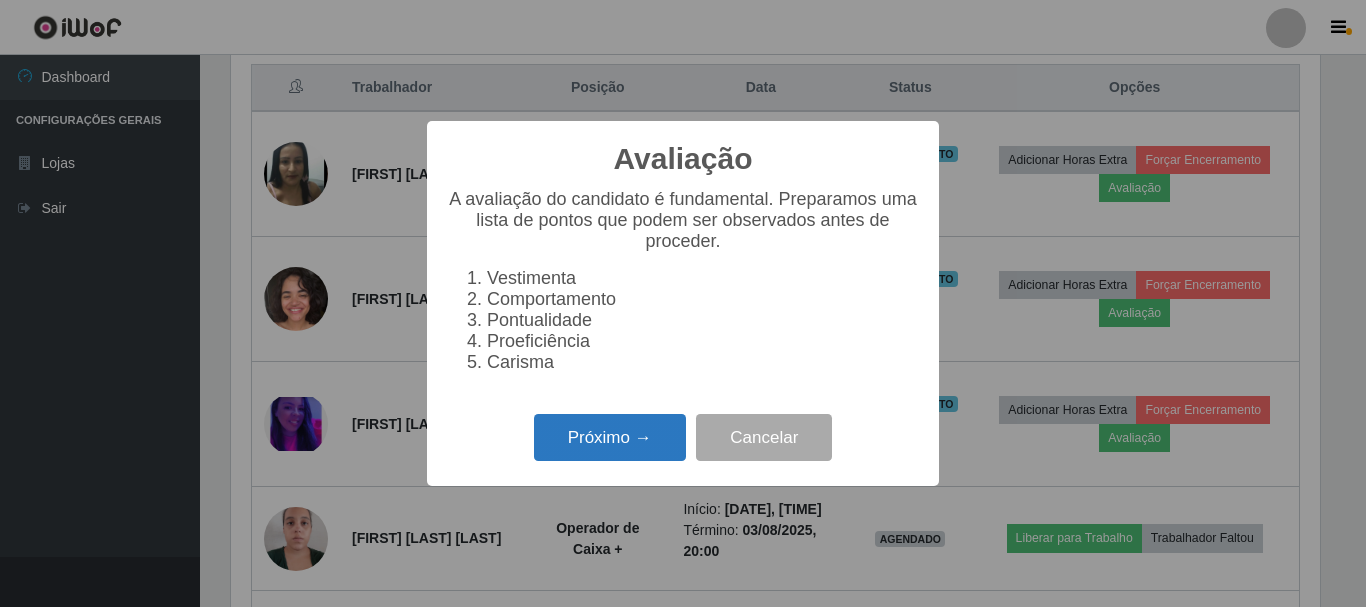 click on "Próximo →" at bounding box center [610, 437] 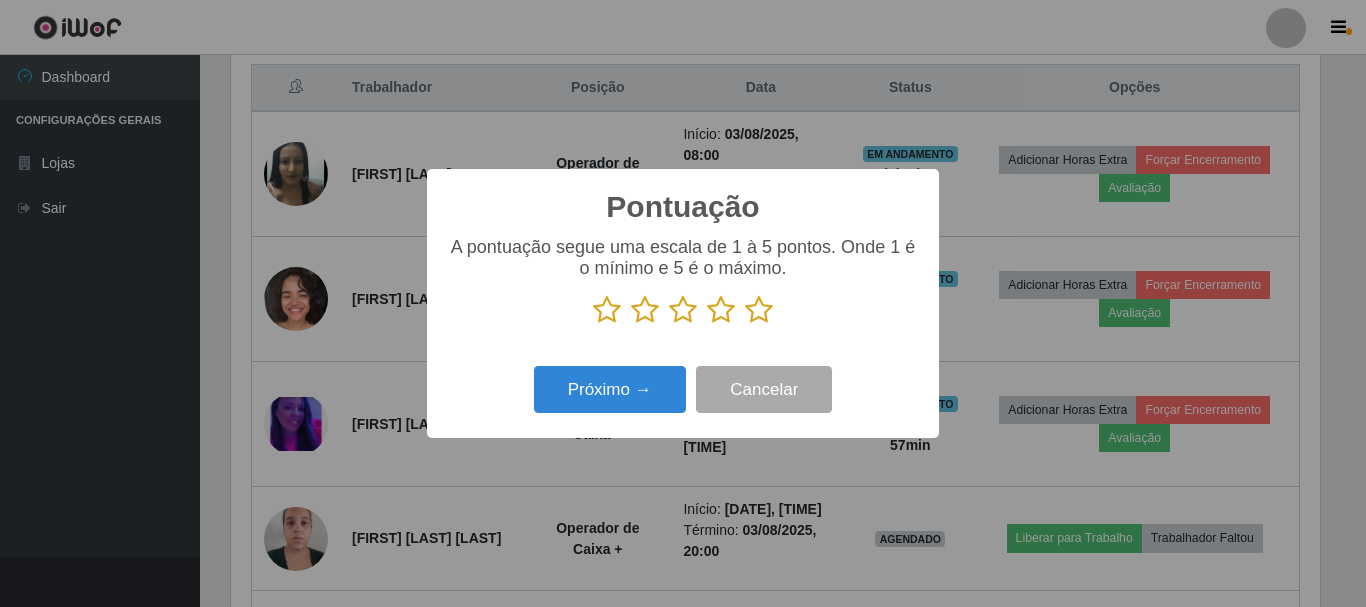 click at bounding box center [759, 310] 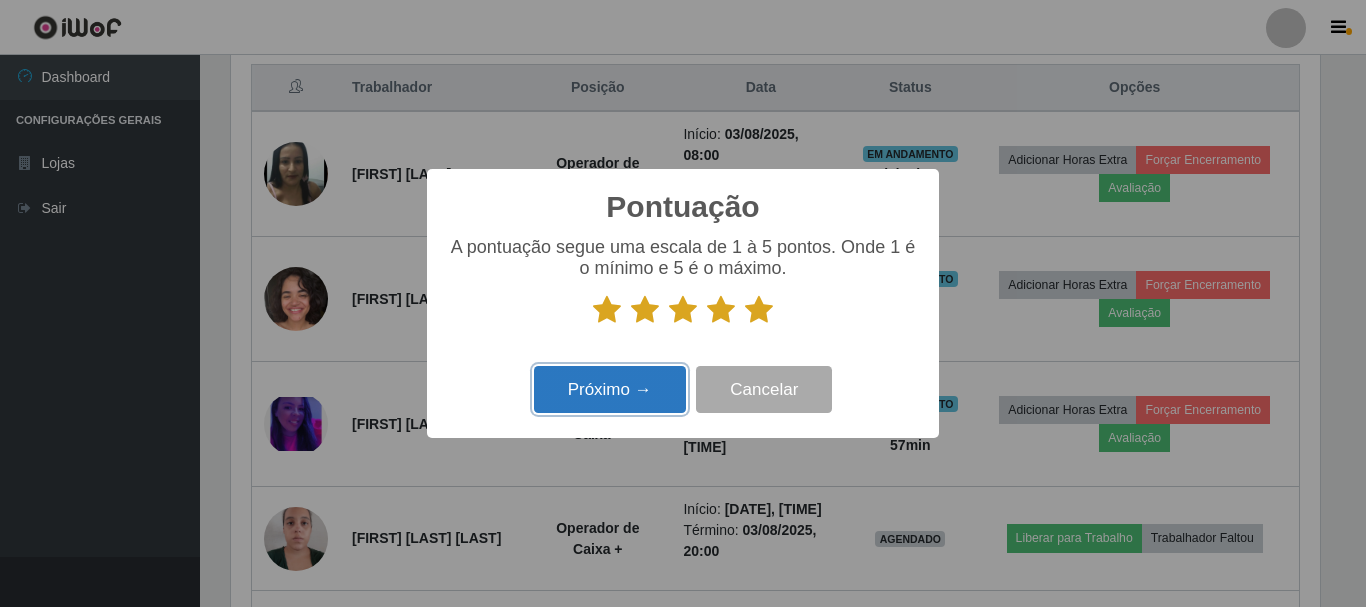 click on "Próximo →" at bounding box center [610, 389] 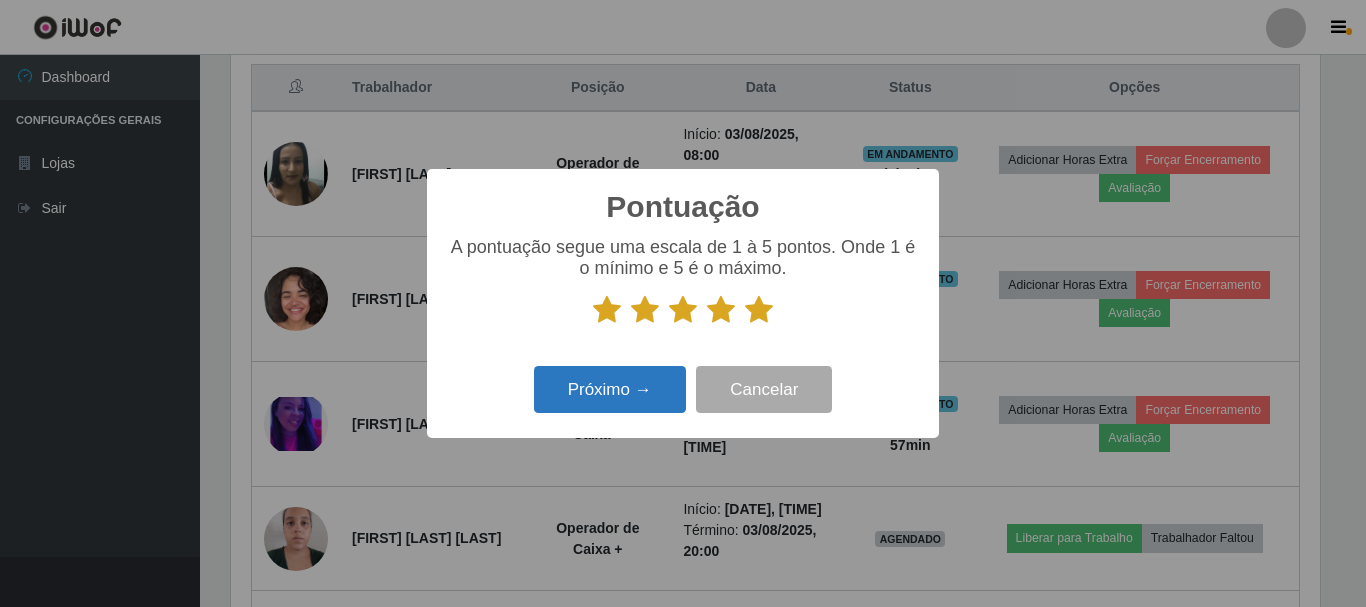 scroll, scrollTop: 999585, scrollLeft: 998911, axis: both 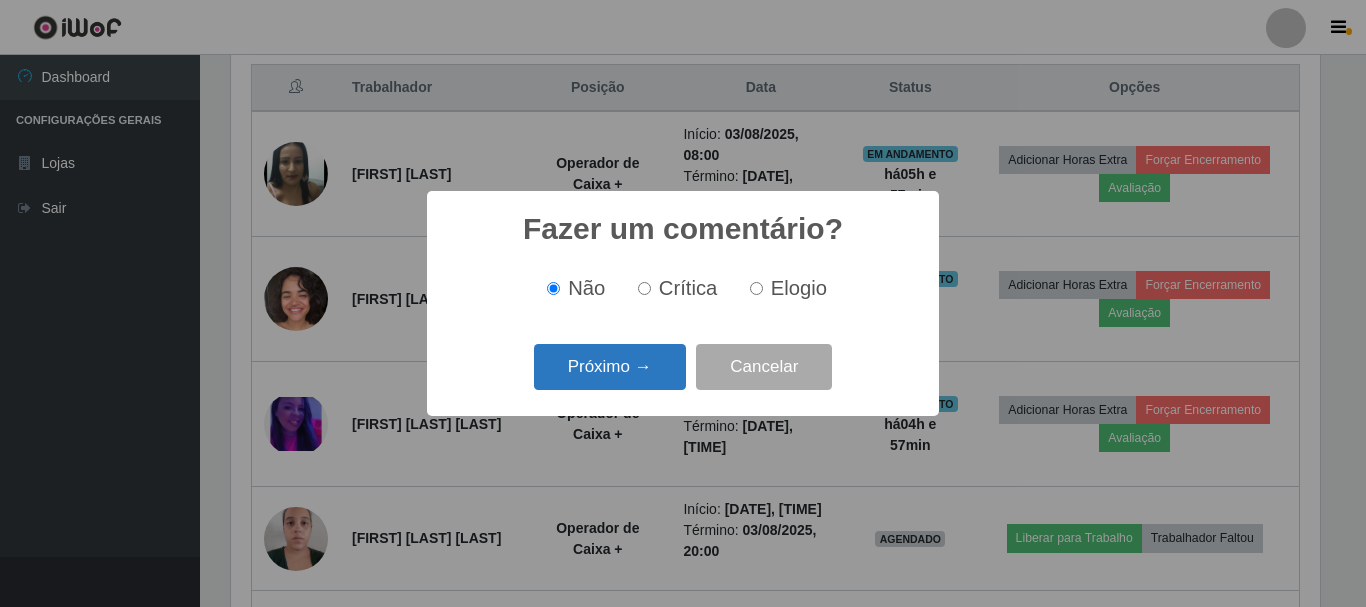 click on "Próximo →" at bounding box center [610, 367] 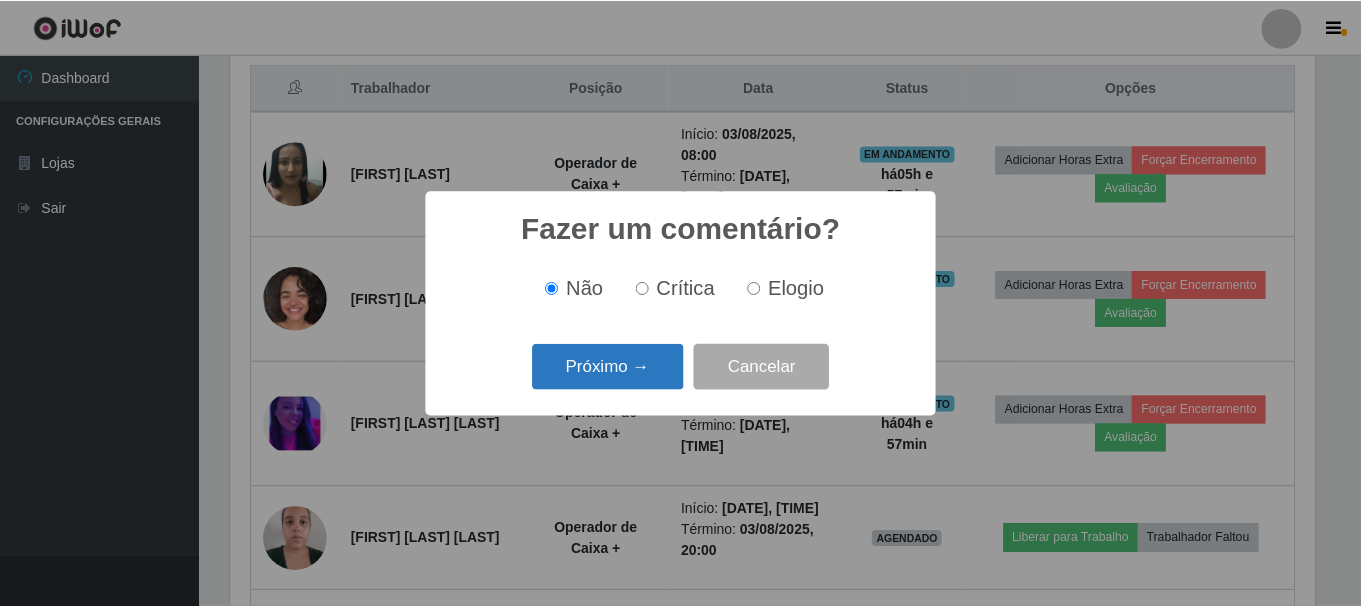 scroll, scrollTop: 999585, scrollLeft: 998911, axis: both 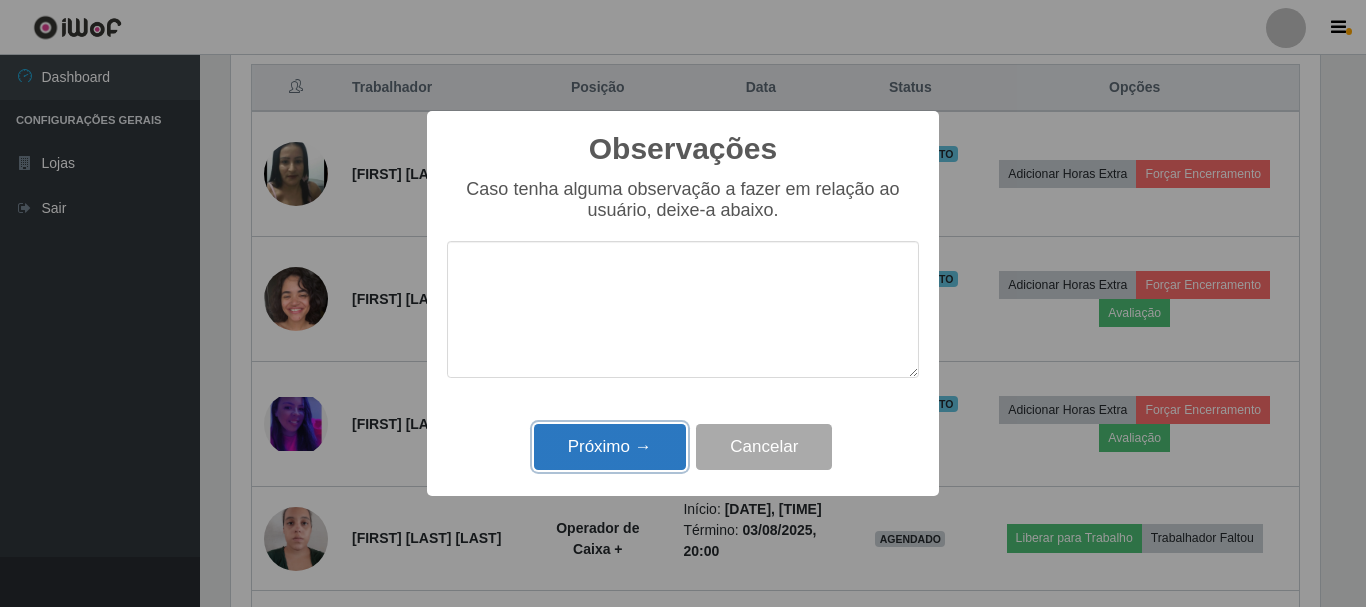 click on "Próximo →" at bounding box center [610, 447] 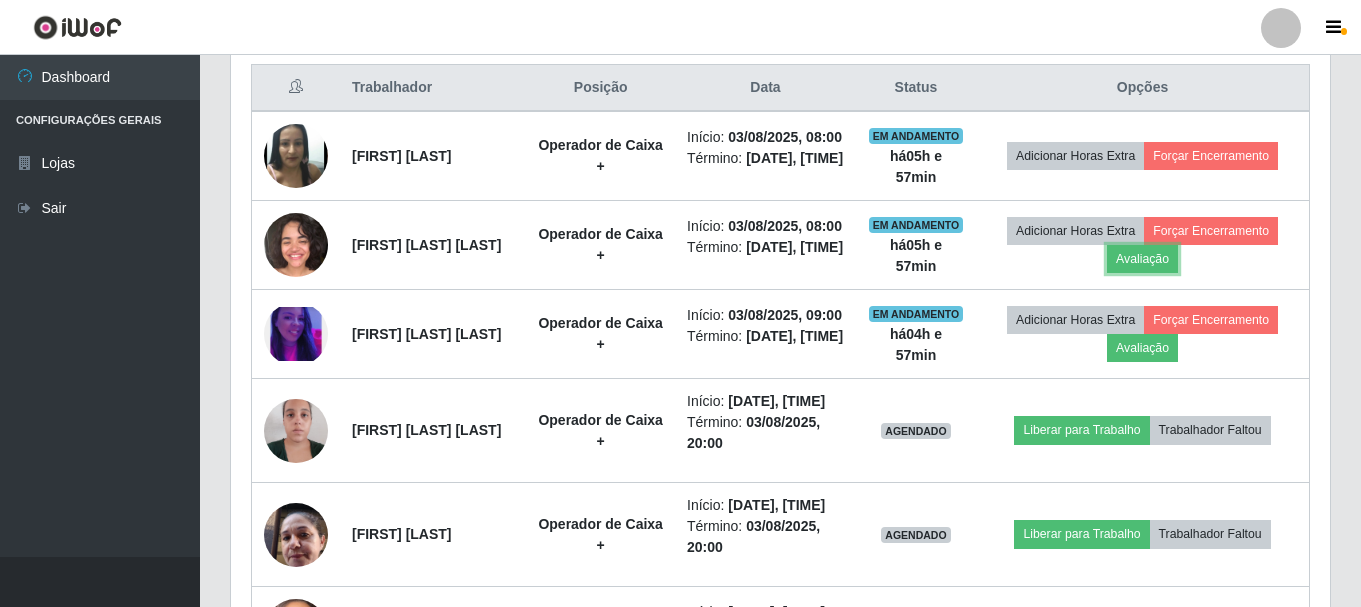 scroll, scrollTop: 999585, scrollLeft: 998901, axis: both 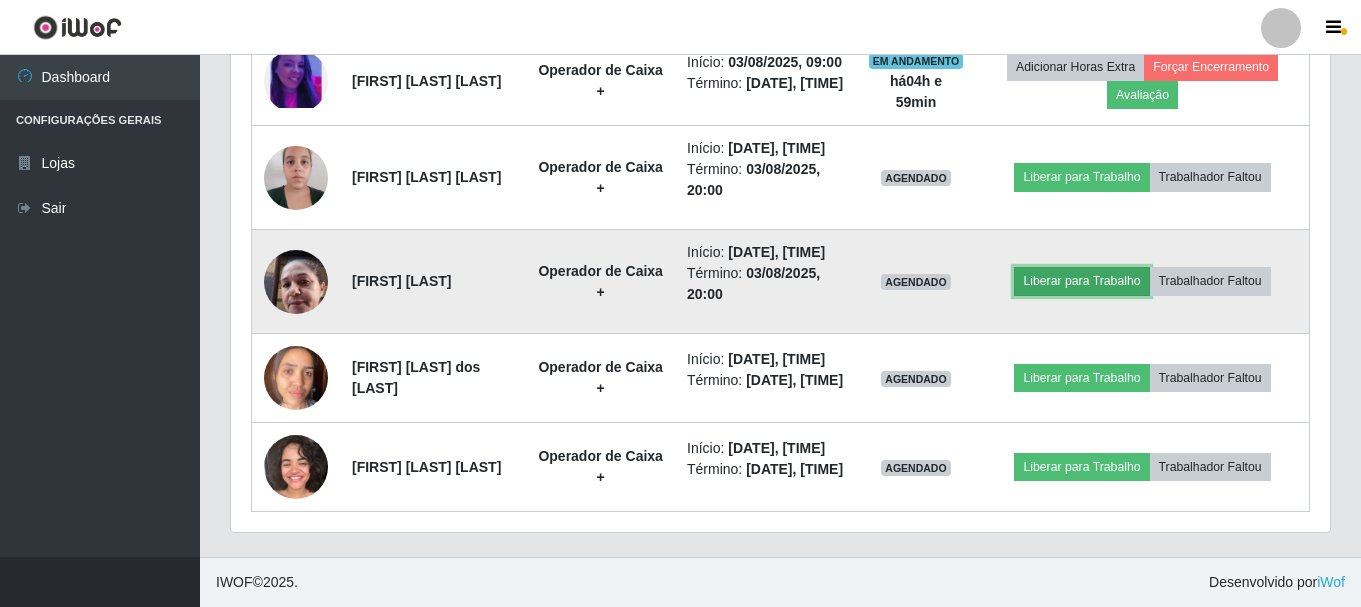 click on "Liberar para Trabalho" at bounding box center (1081, 281) 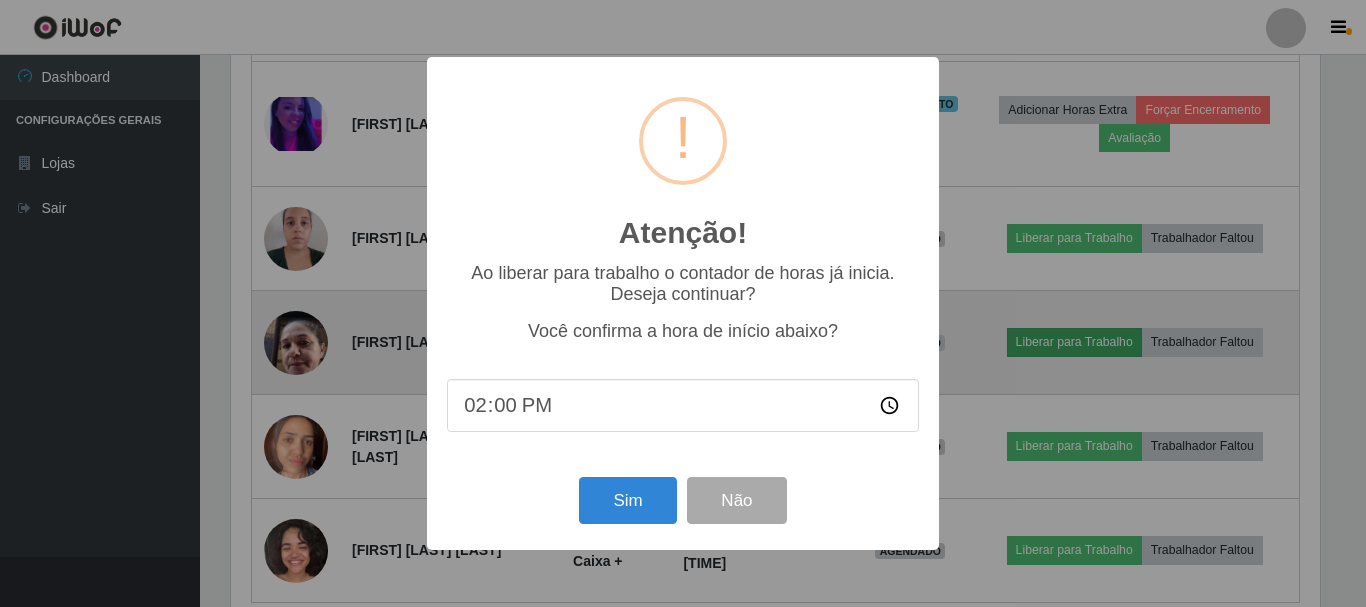 scroll, scrollTop: 999585, scrollLeft: 998911, axis: both 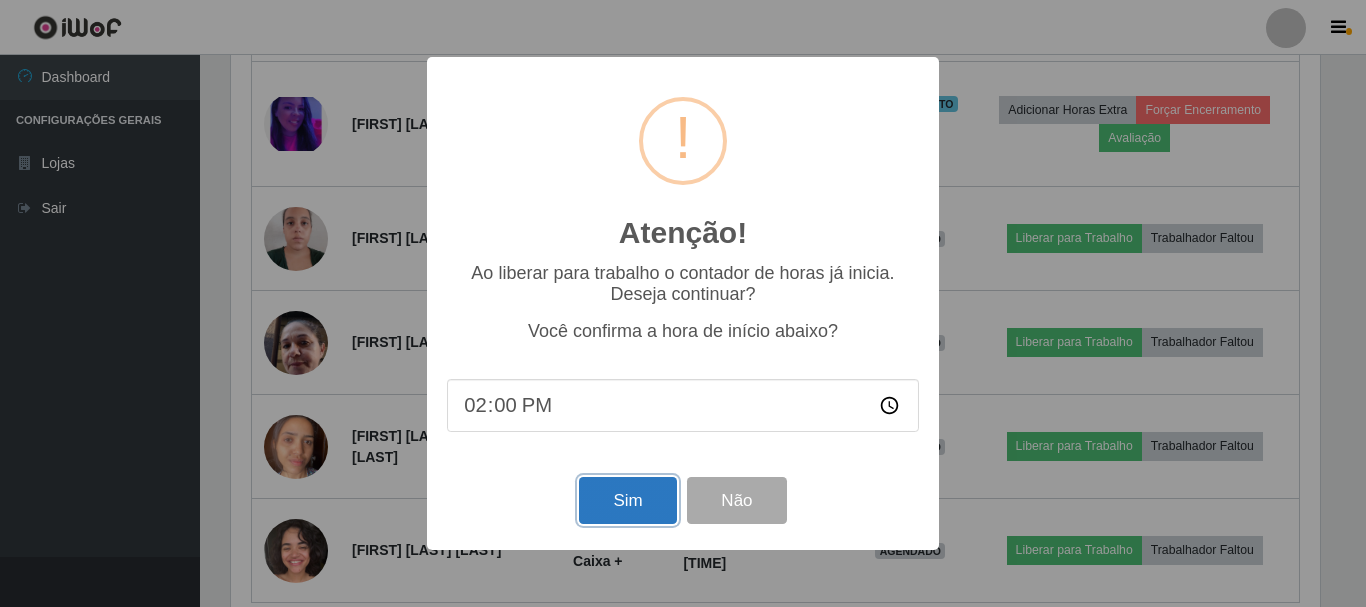 click on "Sim" at bounding box center [627, 500] 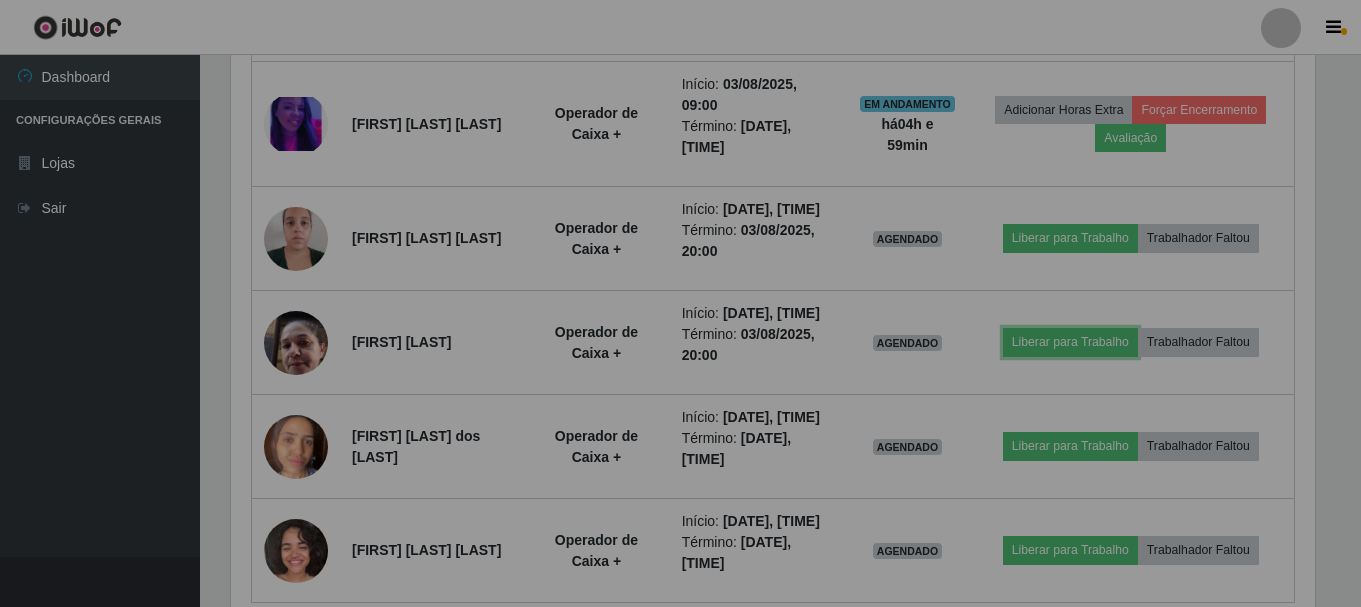 scroll, scrollTop: 999585, scrollLeft: 998901, axis: both 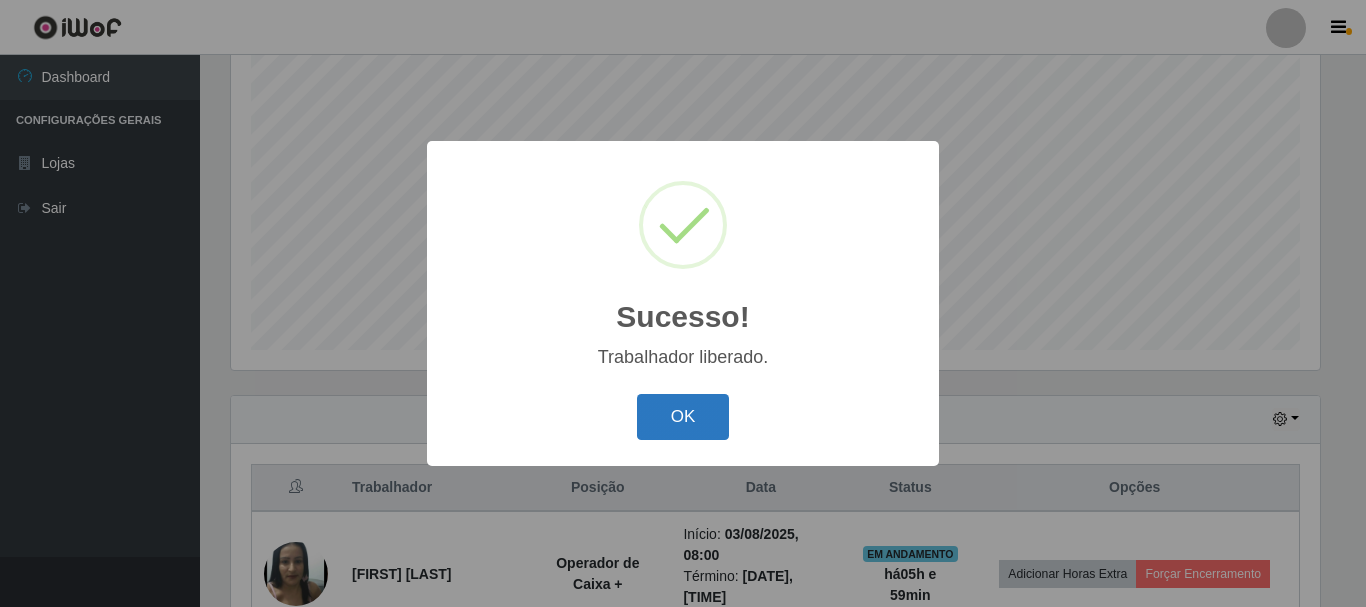 click on "OK" at bounding box center (683, 417) 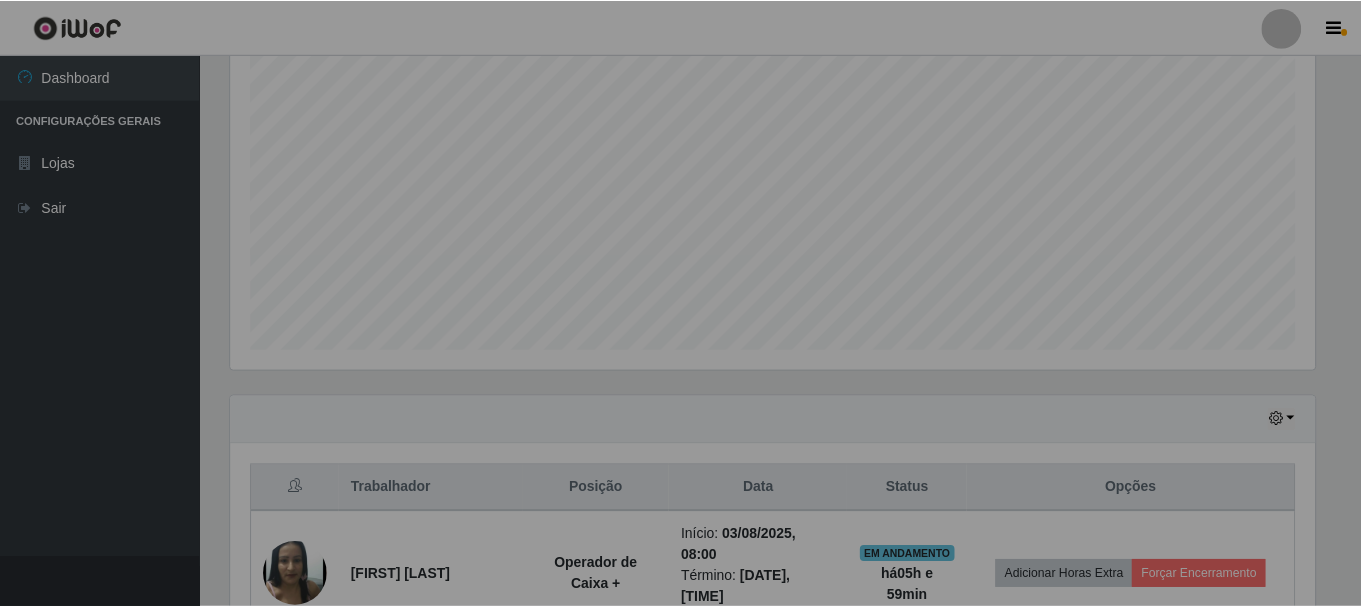 scroll, scrollTop: 999585, scrollLeft: 998901, axis: both 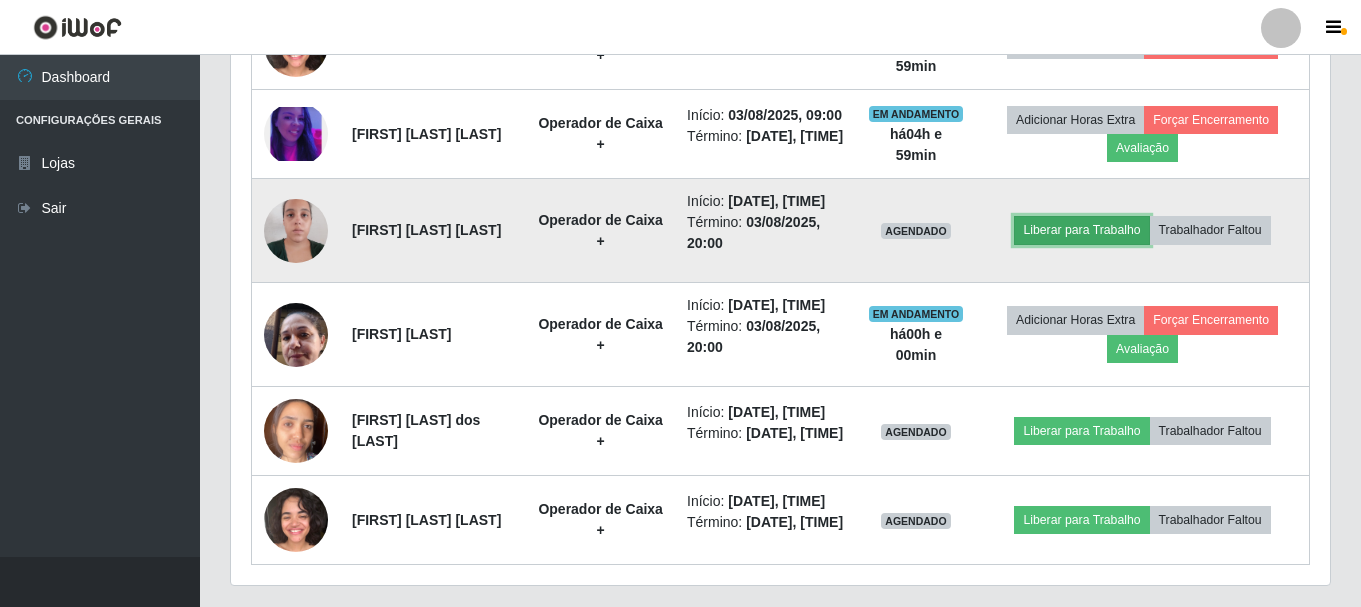 click on "Liberar para Trabalho" at bounding box center [1081, 230] 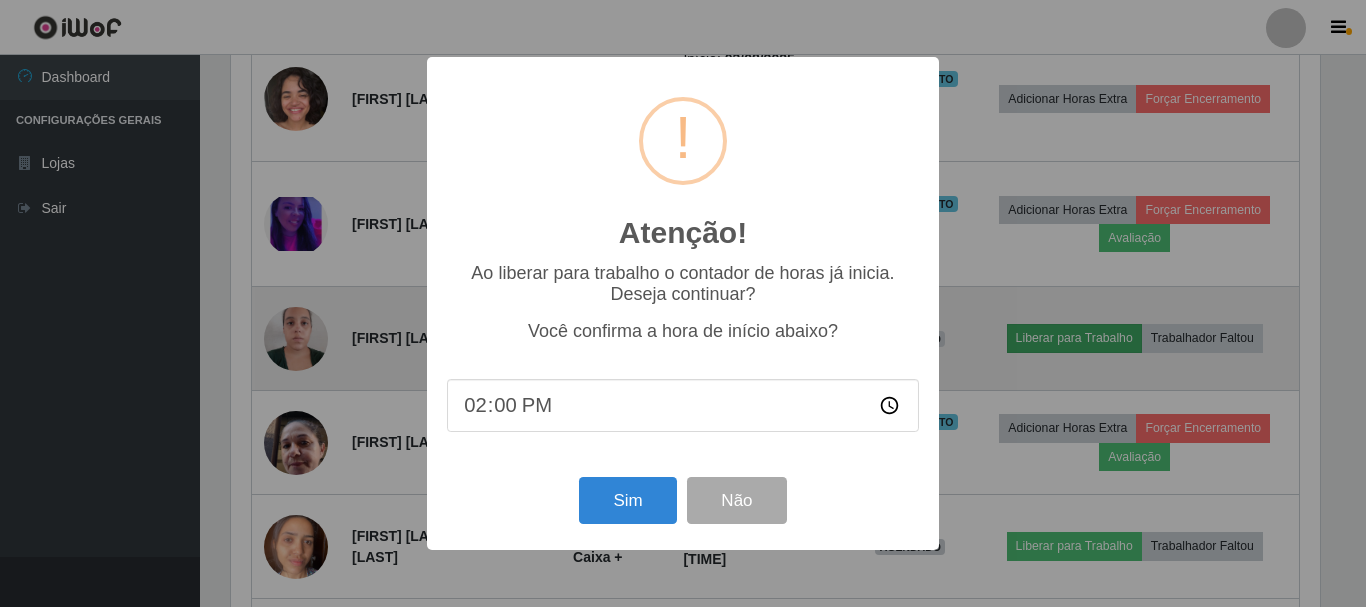 scroll, scrollTop: 999585, scrollLeft: 998911, axis: both 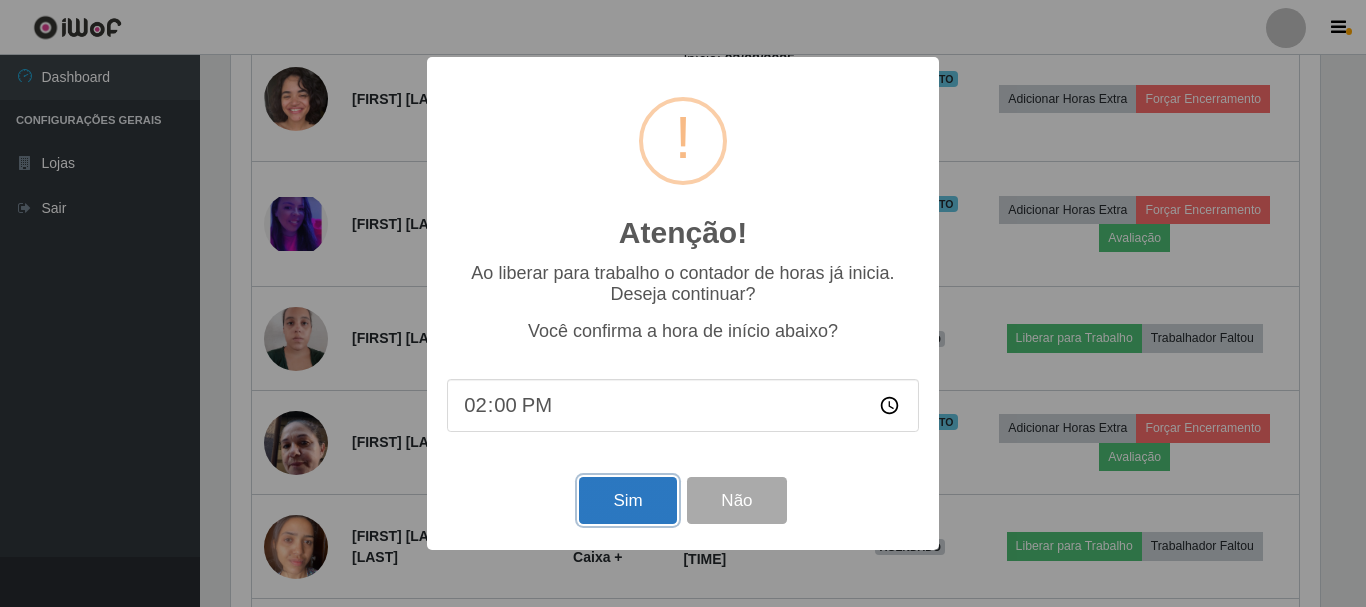 click on "Sim" at bounding box center (627, 500) 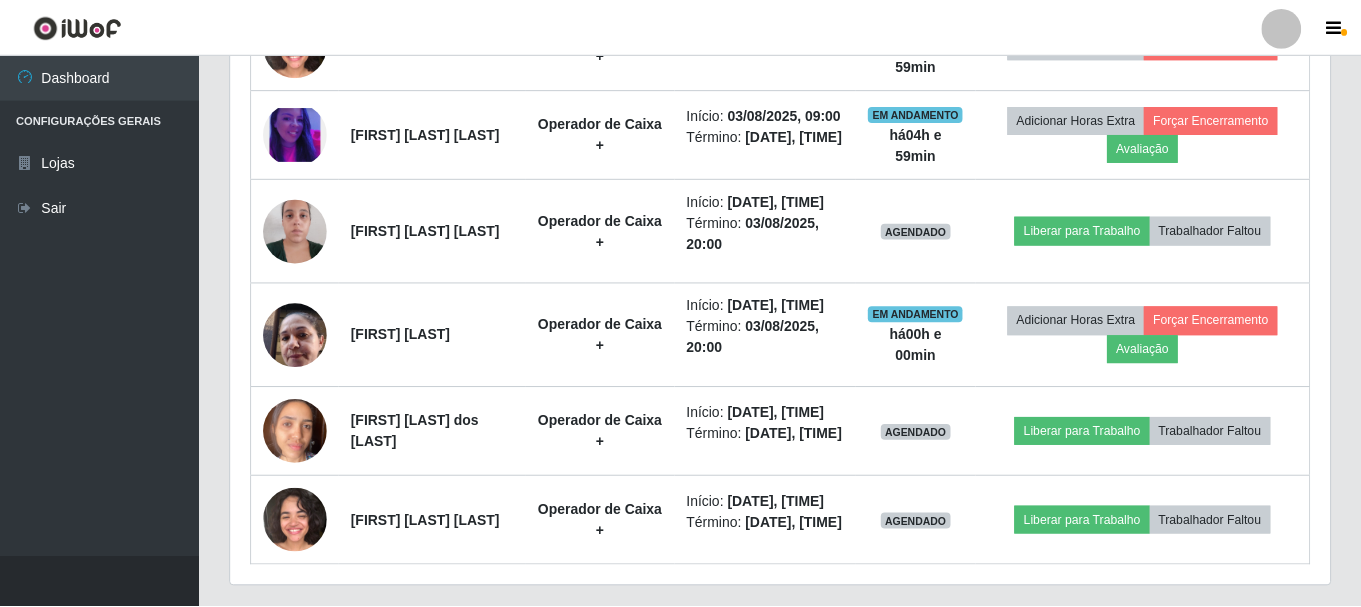 scroll, scrollTop: 999585, scrollLeft: 998901, axis: both 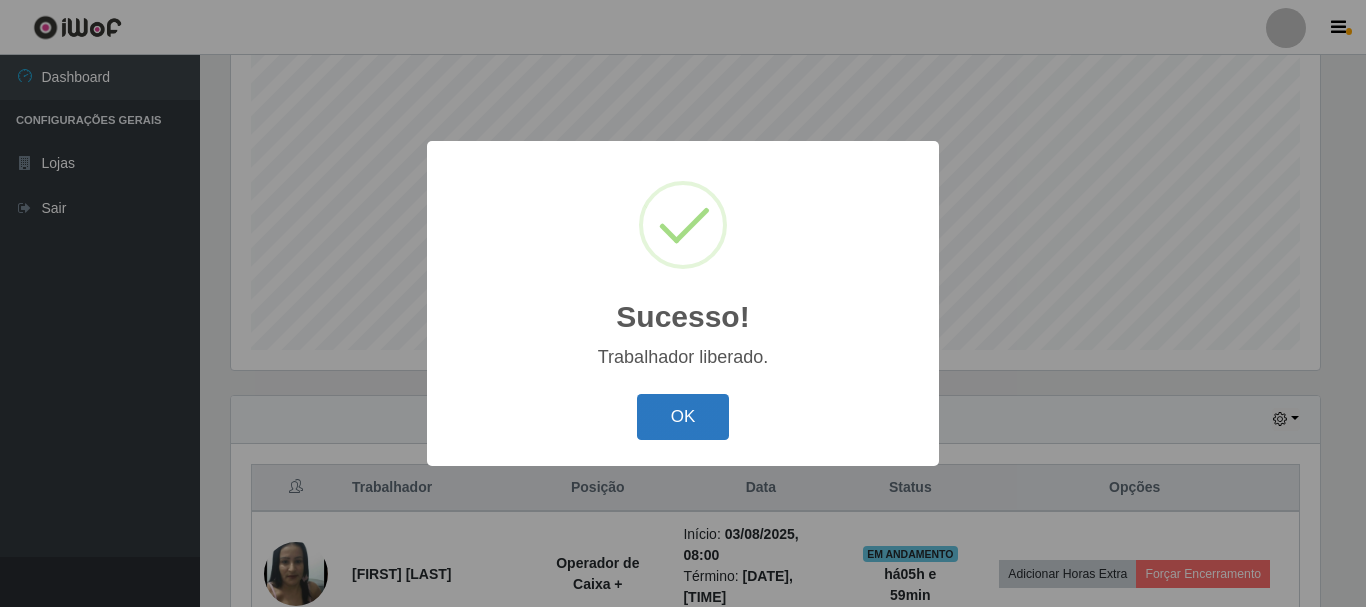 click on "OK" at bounding box center [683, 417] 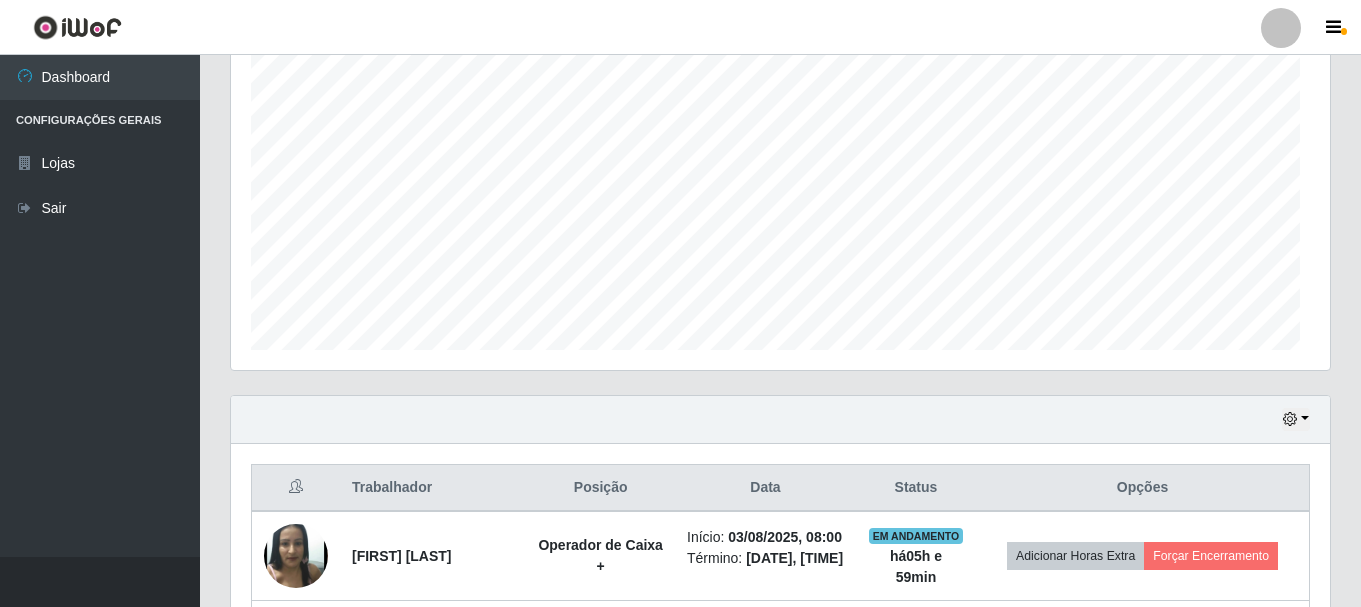 scroll, scrollTop: 999585, scrollLeft: 998901, axis: both 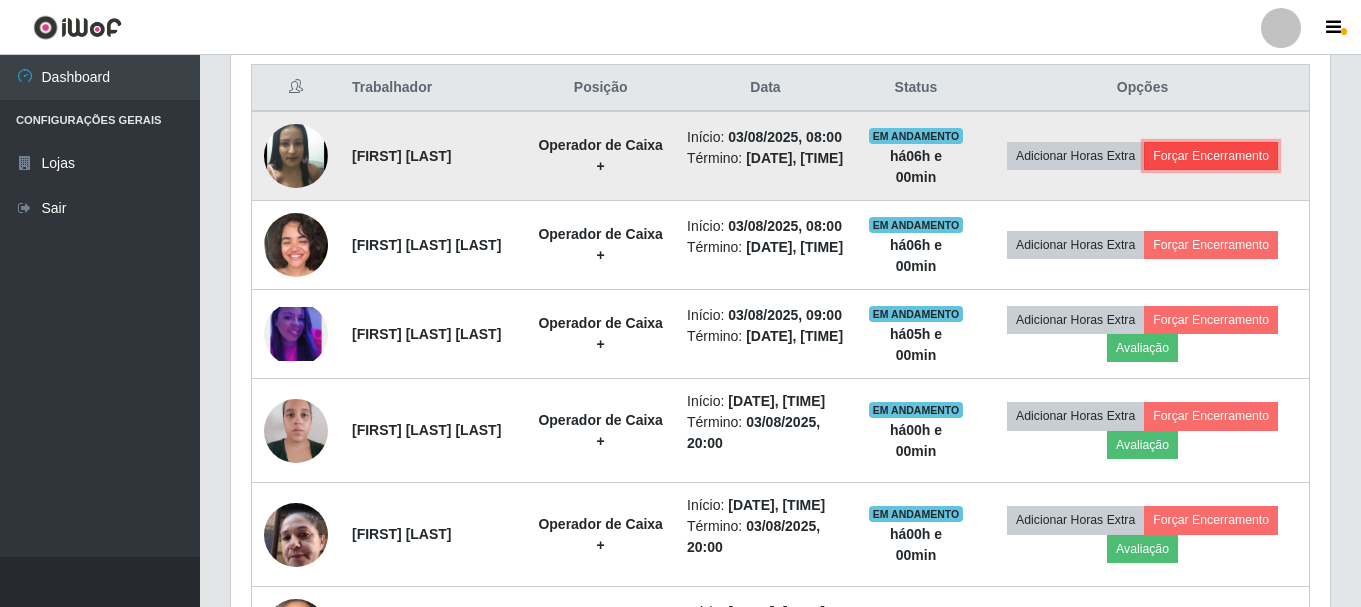 click on "Forçar Encerramento" at bounding box center [1211, 156] 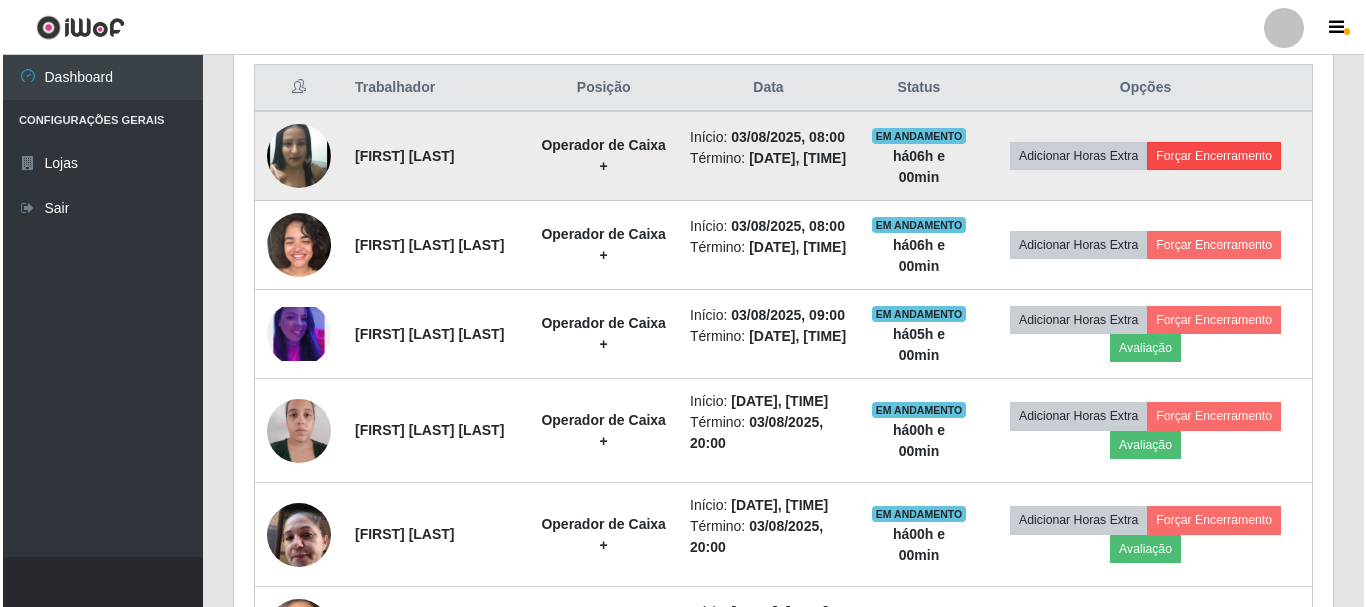 scroll, scrollTop: 999585, scrollLeft: 998911, axis: both 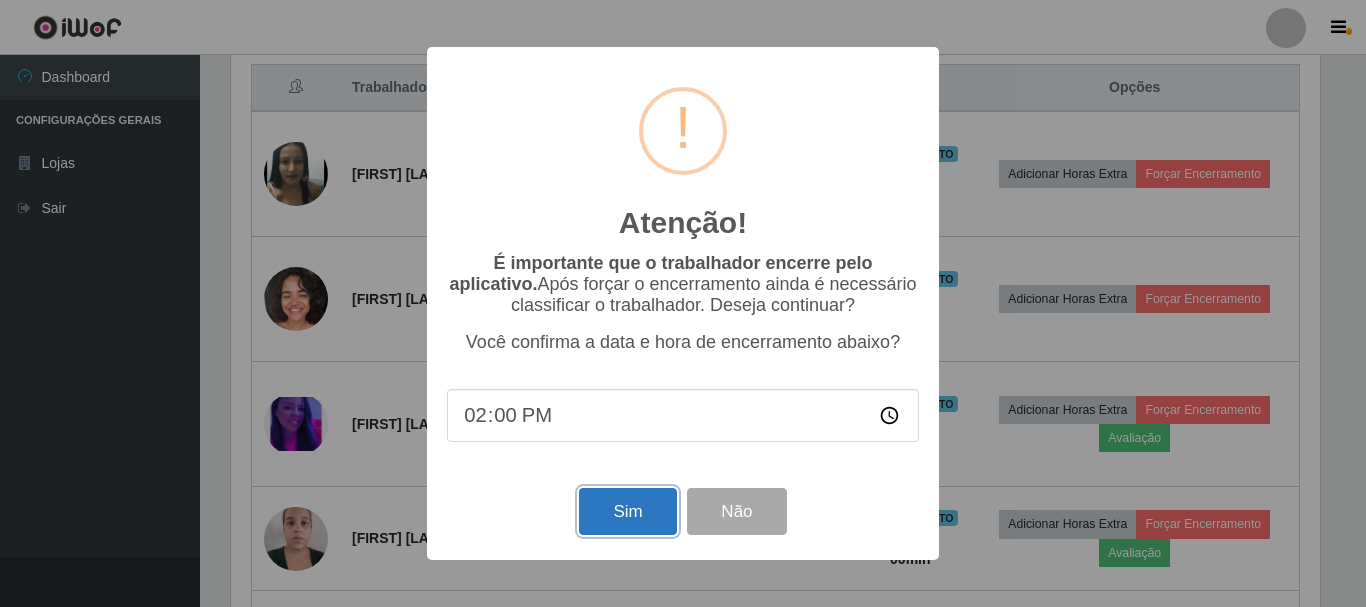 click on "Sim" at bounding box center [627, 511] 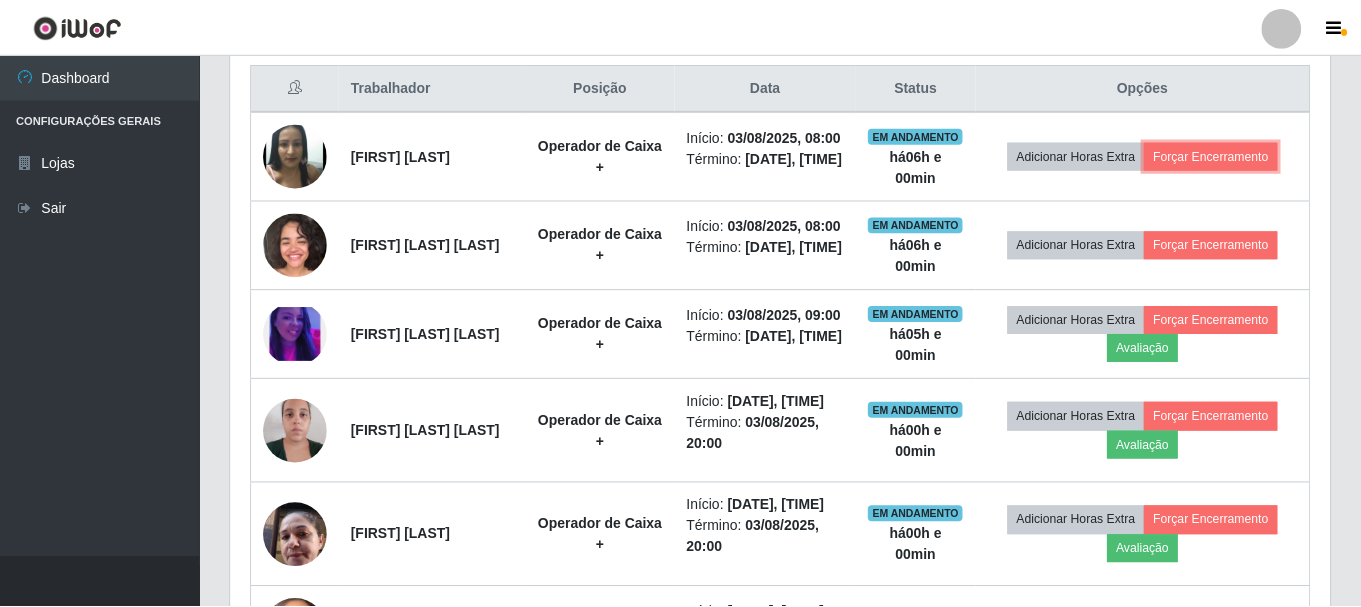 scroll, scrollTop: 999585, scrollLeft: 998901, axis: both 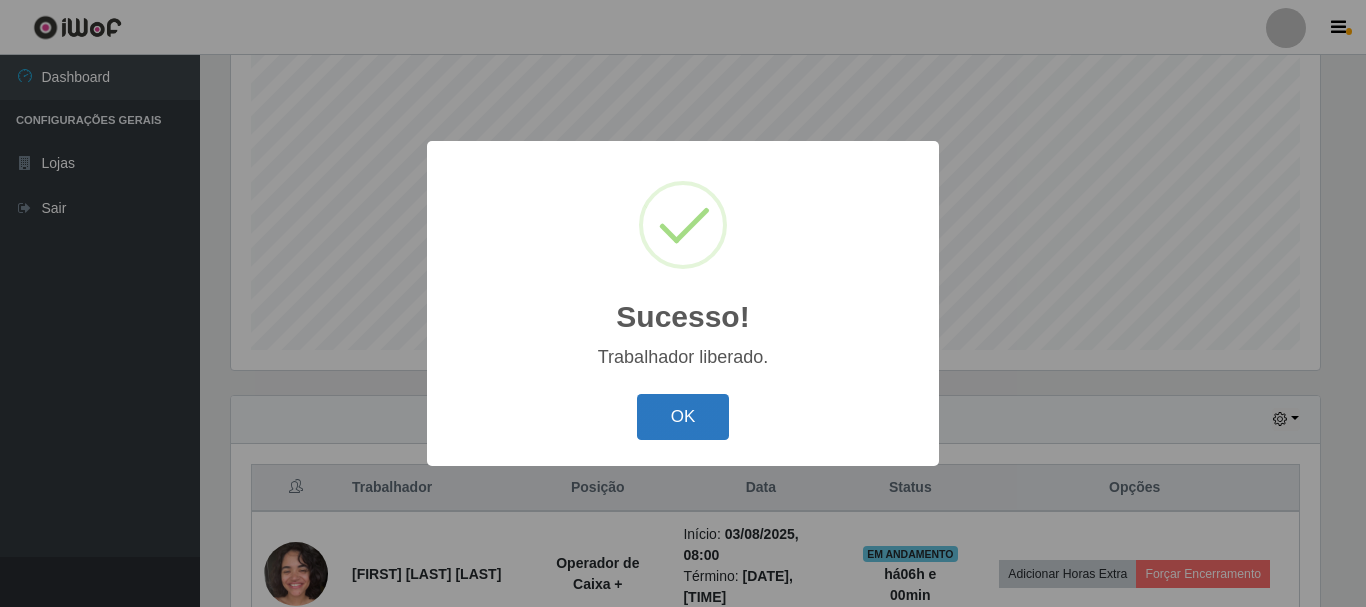 click on "OK" at bounding box center [683, 417] 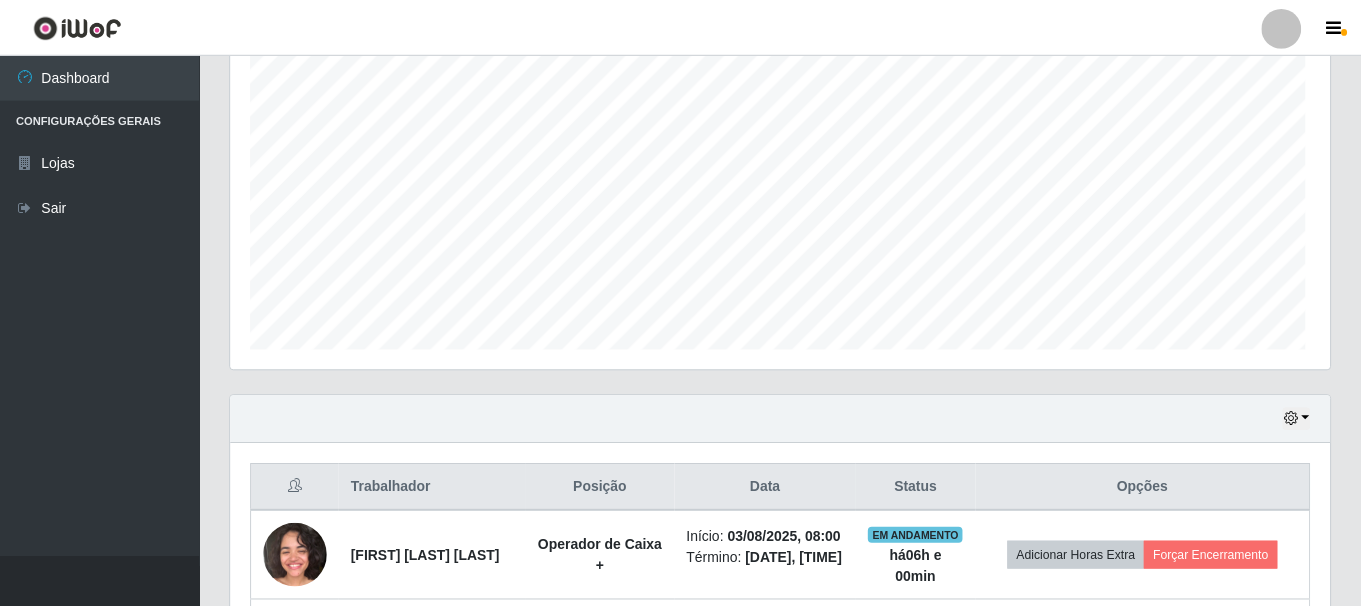 scroll, scrollTop: 419, scrollLeft: 0, axis: vertical 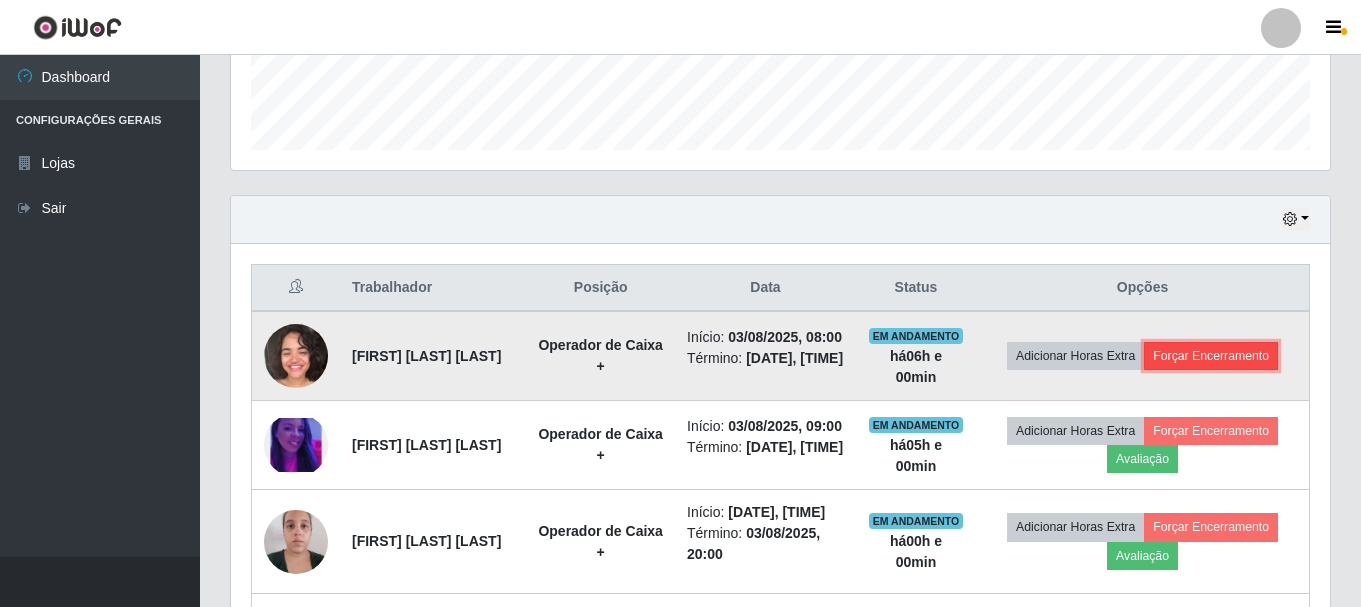 click on "Forçar Encerramento" at bounding box center [1211, 356] 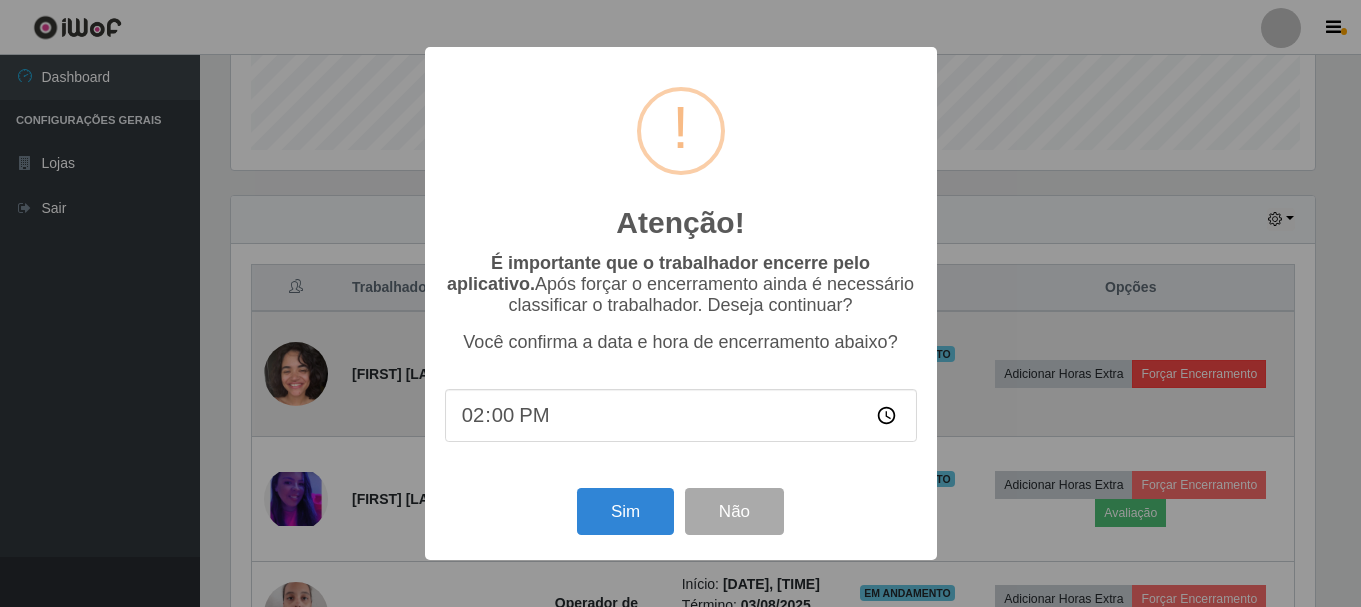 scroll, scrollTop: 999585, scrollLeft: 998911, axis: both 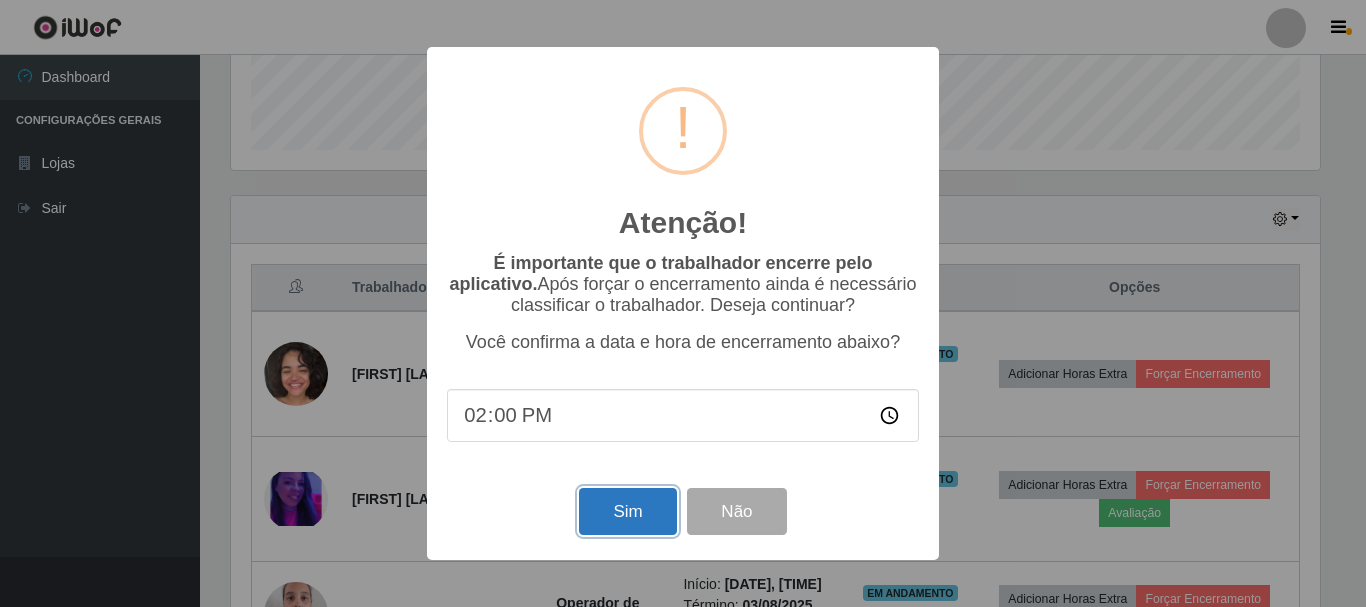 click on "Sim" at bounding box center [627, 511] 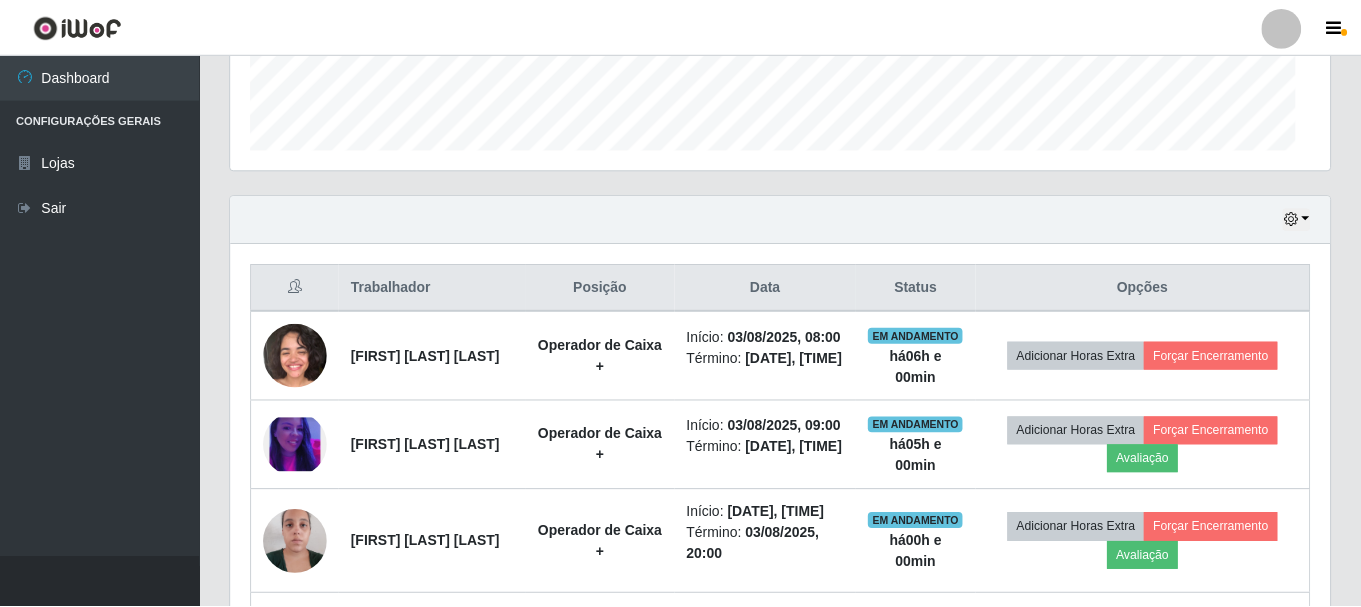 scroll, scrollTop: 999585, scrollLeft: 998901, axis: both 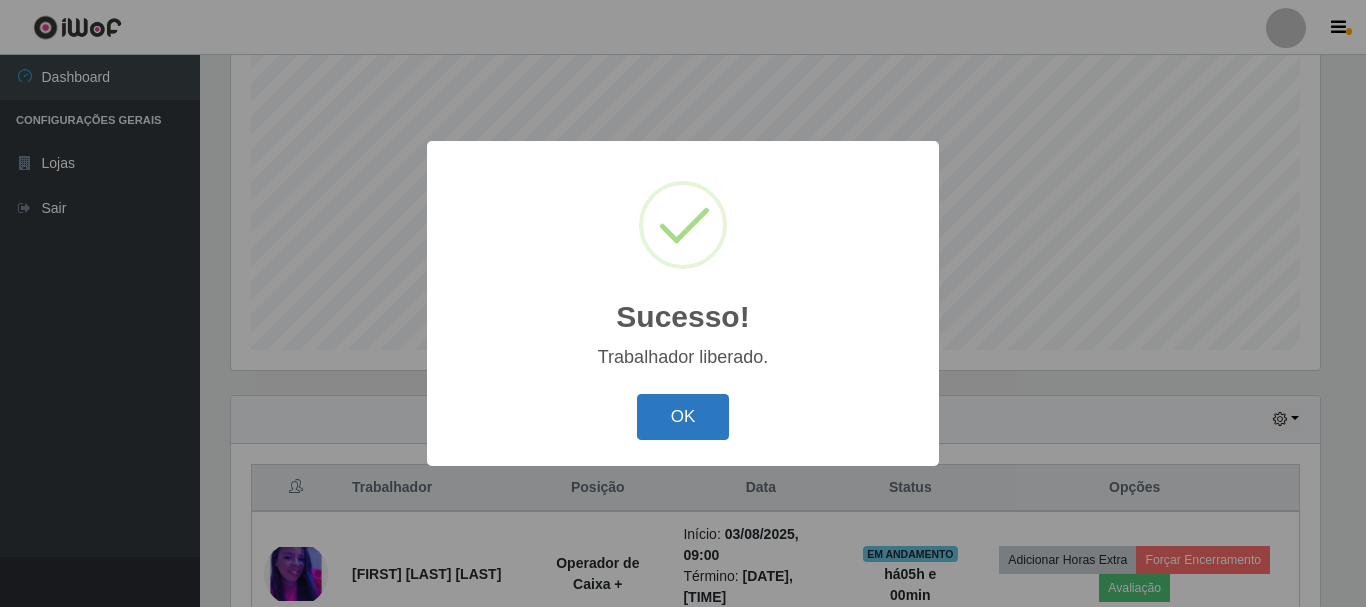 click on "OK" at bounding box center [683, 417] 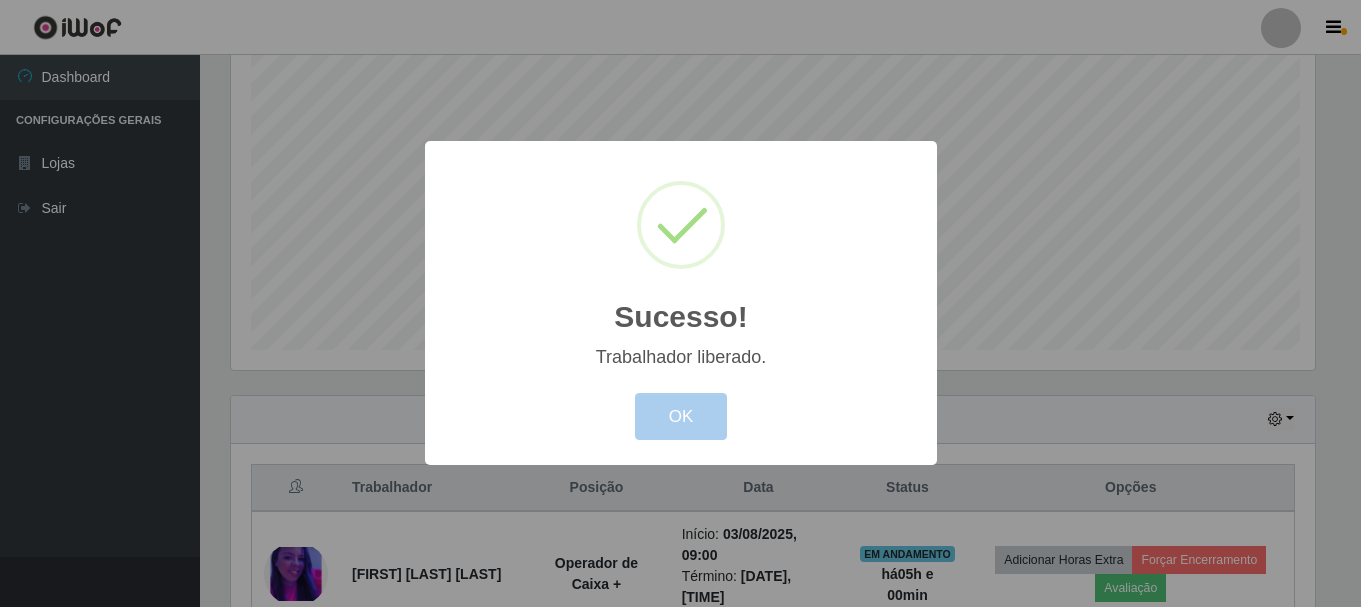 scroll, scrollTop: 999585, scrollLeft: 998901, axis: both 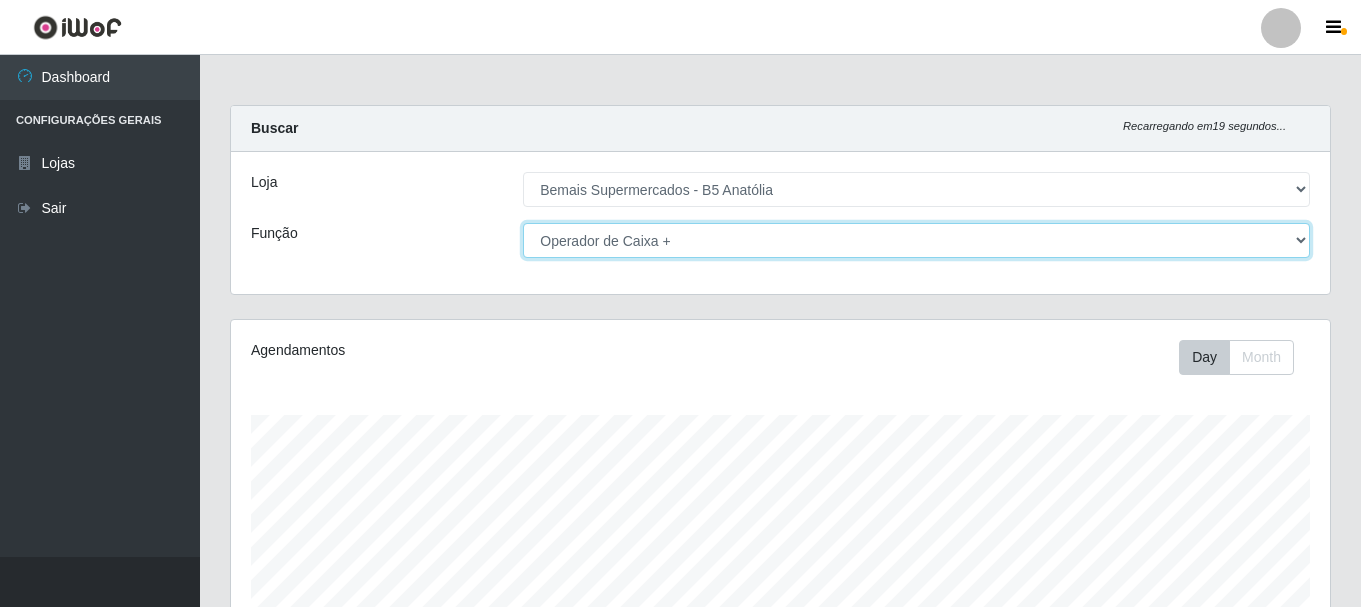 click on "[Selecione...] ASG ASG + ASG ++ Auxiliar de Estacionamento Auxiliar de Estacionamento + Auxiliar de Estacionamento ++ Balconista de Açougue  Balconista de Açougue + Balconista de Açougue ++ Embalador Embalador + Embalador ++ Operador de Caixa Operador de Caixa + Operador de Caixa ++ Repositor  Repositor + Repositor ++" at bounding box center [916, 240] 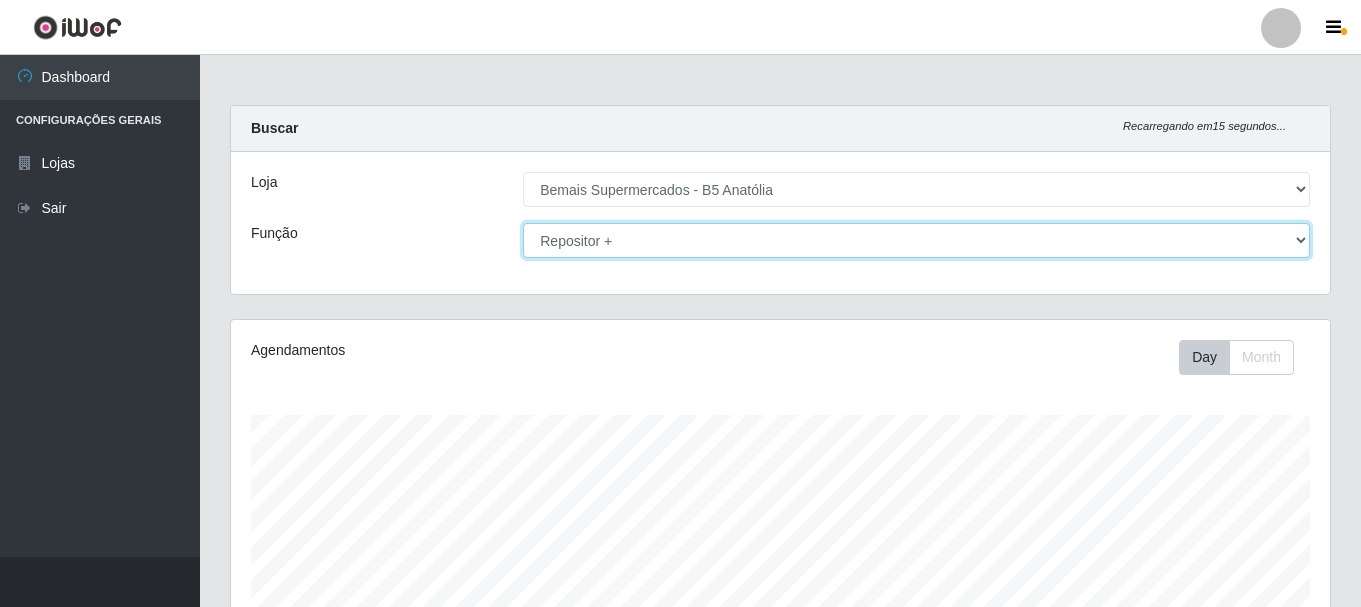 click on "[Selecione...] ASG ASG + ASG ++ Auxiliar de Estacionamento Auxiliar de Estacionamento + Auxiliar de Estacionamento ++ Balconista de Açougue  Balconista de Açougue + Balconista de Açougue ++ Embalador Embalador + Embalador ++ Operador de Caixa Operador de Caixa + Operador de Caixa ++ Repositor  Repositor + Repositor ++" at bounding box center [916, 240] 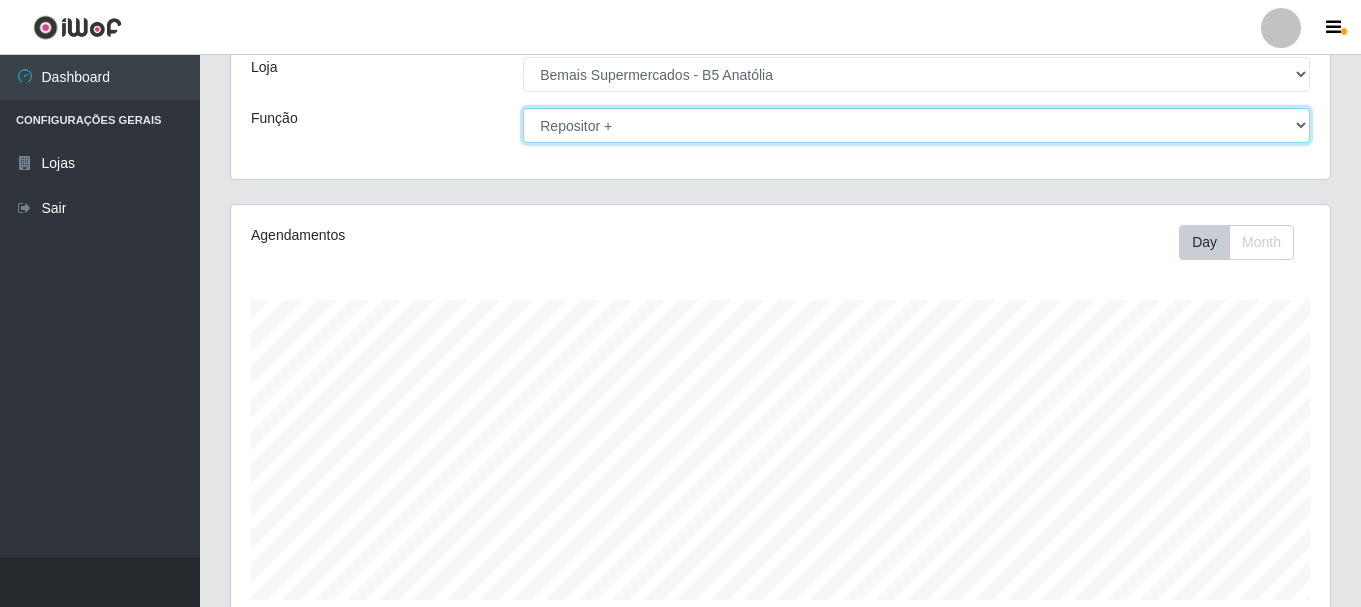scroll, scrollTop: 0, scrollLeft: 0, axis: both 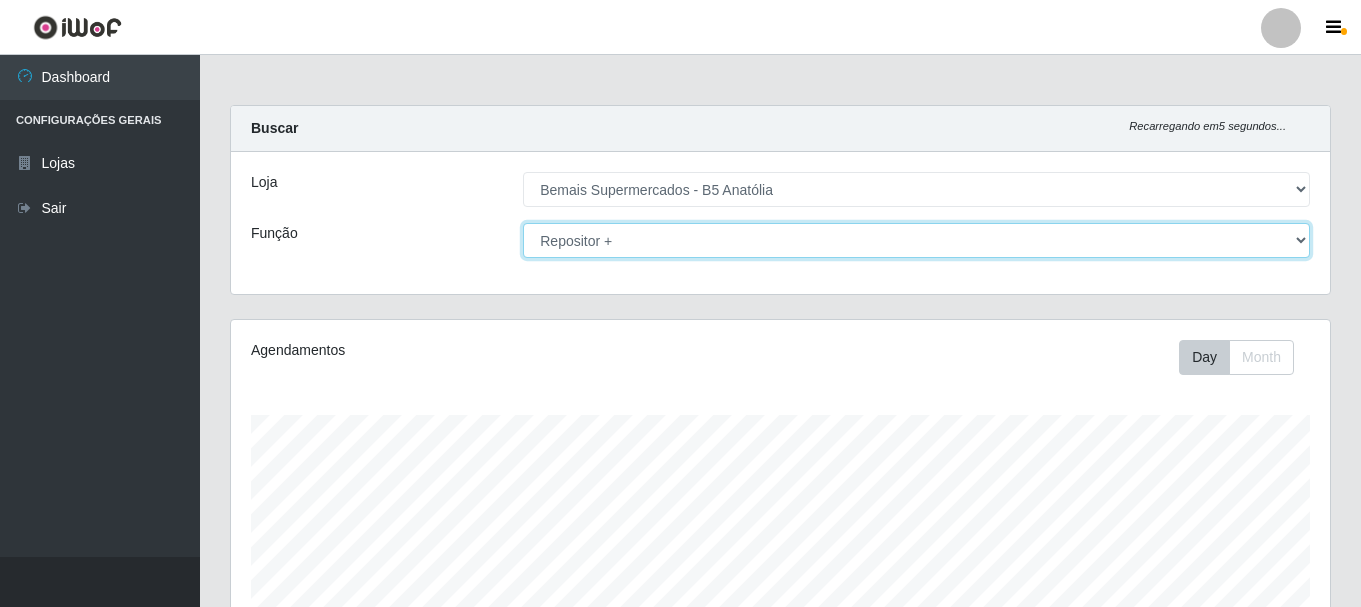 click on "[Selecione...] ASG ASG + ASG ++ Auxiliar de Estacionamento Auxiliar de Estacionamento + Auxiliar de Estacionamento ++ Balconista de Açougue  Balconista de Açougue + Balconista de Açougue ++ Embalador Embalador + Embalador ++ Operador de Caixa Operador de Caixa + Operador de Caixa ++ Repositor  Repositor + Repositor ++" at bounding box center (916, 240) 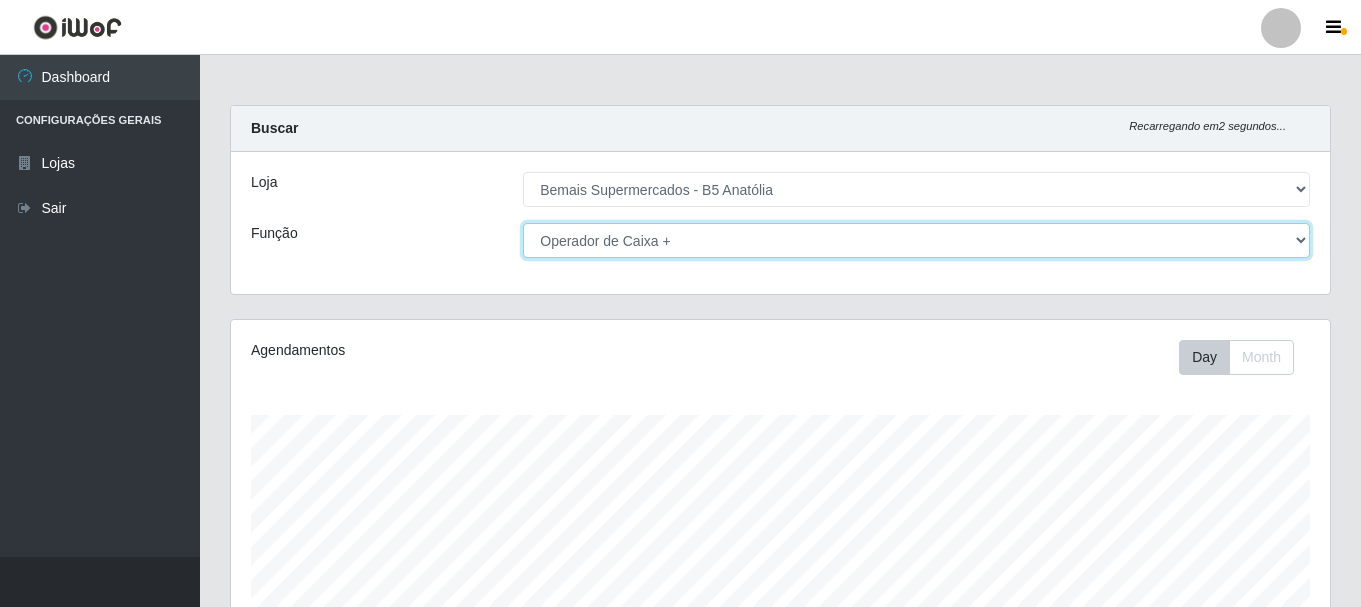 click on "[Selecione...] ASG ASG + ASG ++ Auxiliar de Estacionamento Auxiliar de Estacionamento + Auxiliar de Estacionamento ++ Balconista de Açougue  Balconista de Açougue + Balconista de Açougue ++ Embalador Embalador + Embalador ++ Operador de Caixa Operador de Caixa + Operador de Caixa ++ Repositor  Repositor + Repositor ++" at bounding box center [916, 240] 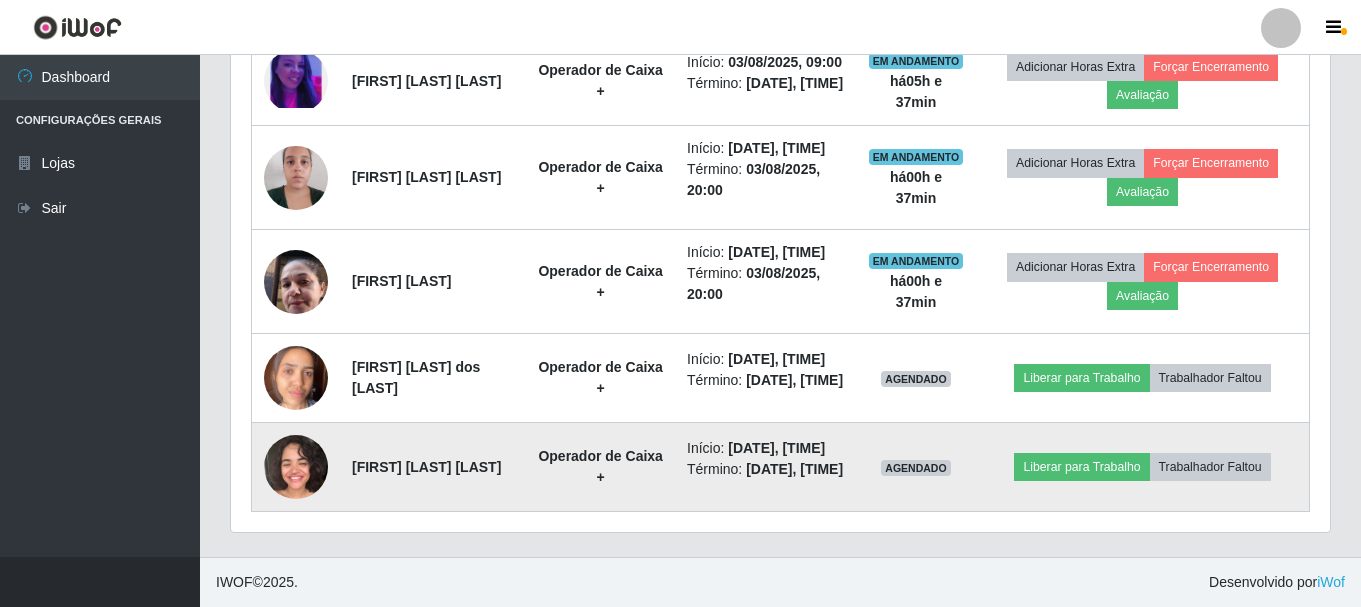 scroll, scrollTop: 990, scrollLeft: 0, axis: vertical 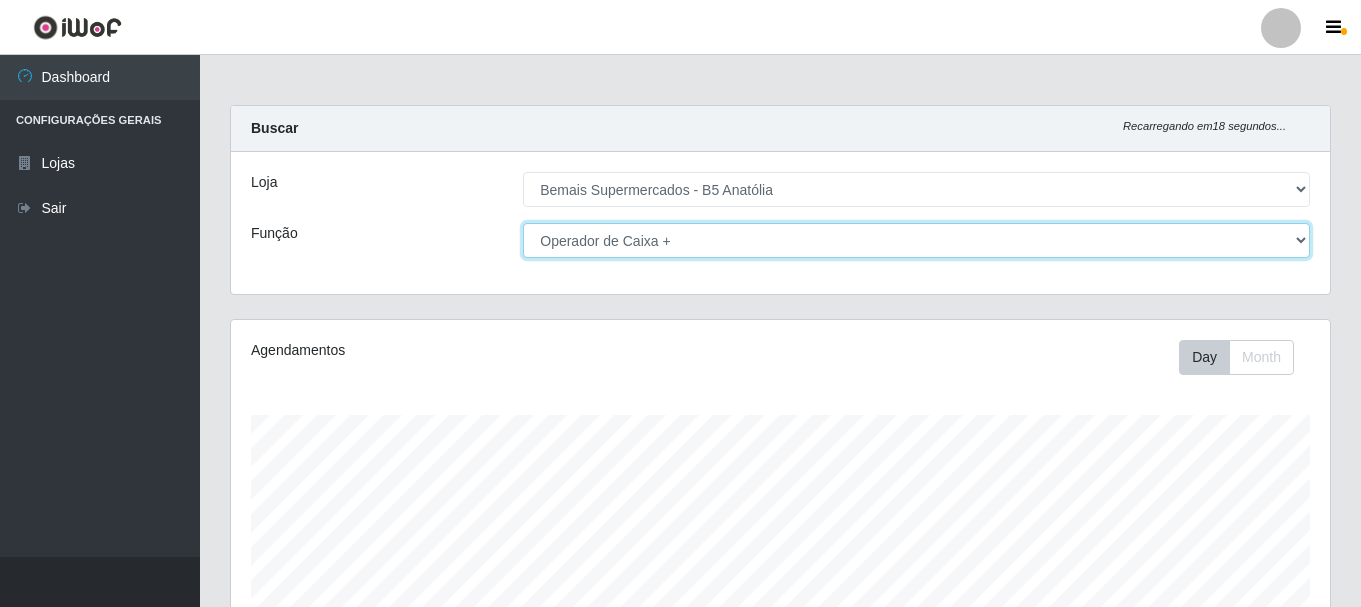 click on "[Selecione...] ASG ASG + ASG ++ Auxiliar de Estacionamento Auxiliar de Estacionamento + Auxiliar de Estacionamento ++ Balconista de Açougue  Balconista de Açougue + Balconista de Açougue ++ Embalador Embalador + Embalador ++ Operador de Caixa Operador de Caixa + Operador de Caixa ++ Repositor  Repositor + Repositor ++" at bounding box center [916, 240] 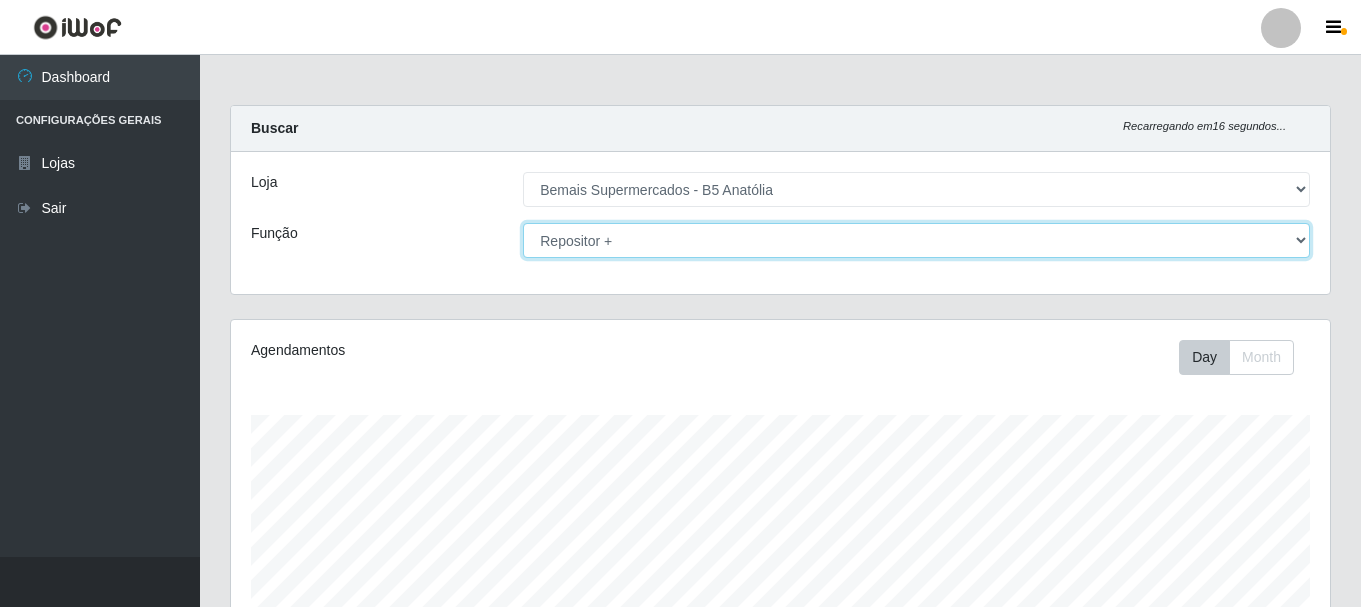 click on "[Selecione...] ASG ASG + ASG ++ Auxiliar de Estacionamento Auxiliar de Estacionamento + Auxiliar de Estacionamento ++ Balconista de Açougue  Balconista de Açougue + Balconista de Açougue ++ Embalador Embalador + Embalador ++ Operador de Caixa Operador de Caixa + Operador de Caixa ++ Repositor  Repositor + Repositor ++" at bounding box center (916, 240) 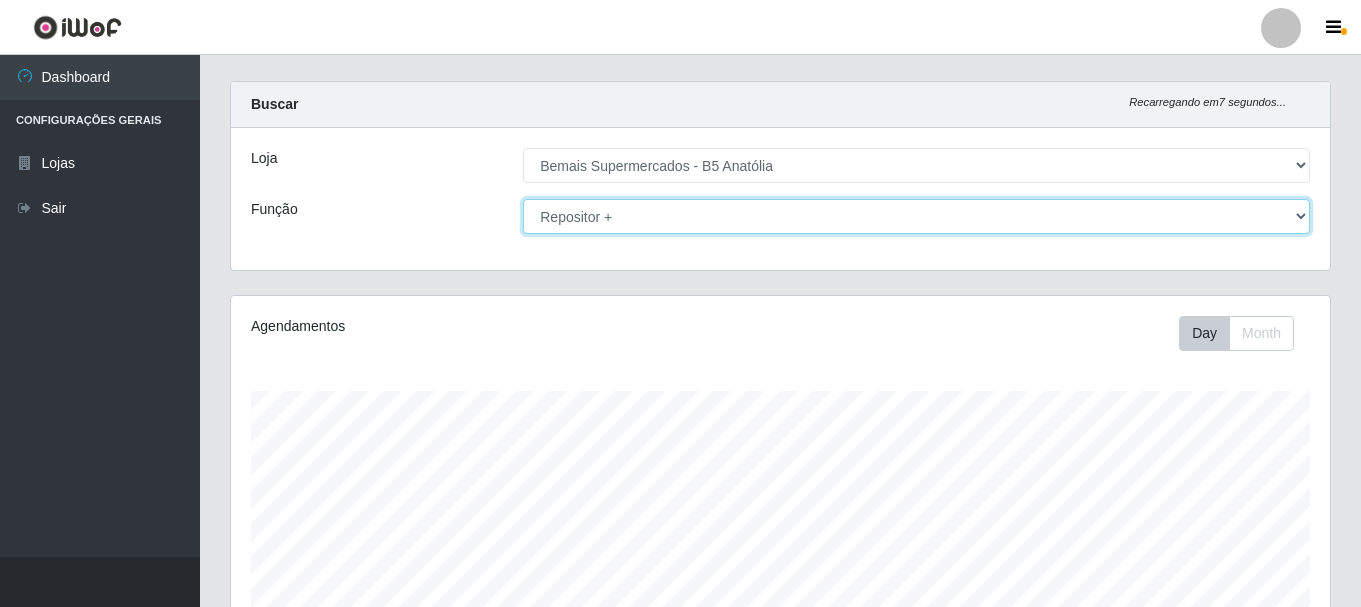 scroll, scrollTop: 0, scrollLeft: 0, axis: both 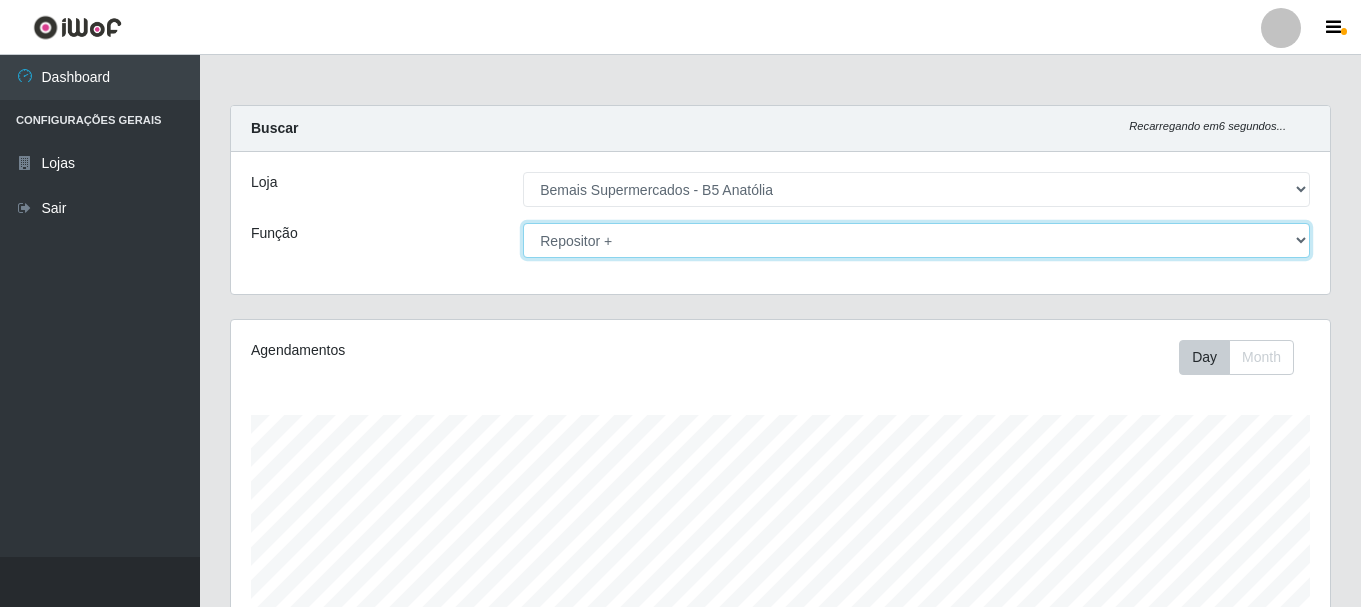 click on "[Selecione...] ASG ASG + ASG ++ Auxiliar de Estacionamento Auxiliar de Estacionamento + Auxiliar de Estacionamento ++ Balconista de Açougue  Balconista de Açougue + Balconista de Açougue ++ Embalador Embalador + Embalador ++ Operador de Caixa Operador de Caixa + Operador de Caixa ++ Repositor  Repositor + Repositor ++" at bounding box center (916, 240) 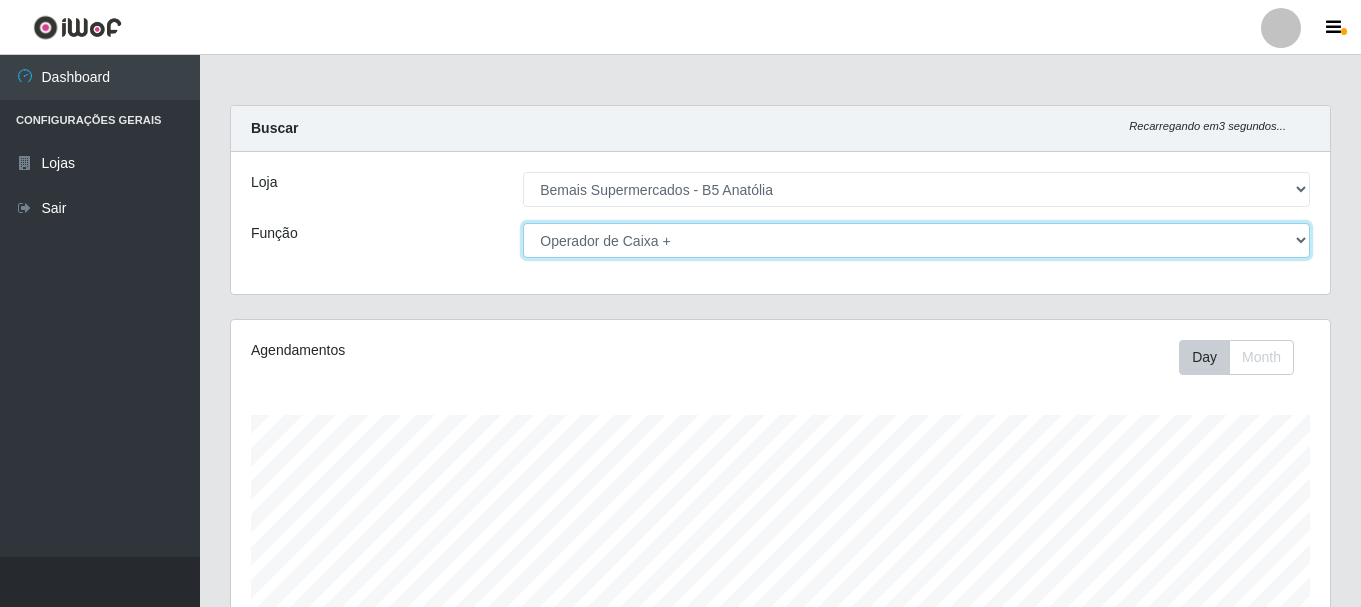 click on "[Selecione...] ASG ASG + ASG ++ Auxiliar de Estacionamento Auxiliar de Estacionamento + Auxiliar de Estacionamento ++ Balconista de Açougue  Balconista de Açougue + Balconista de Açougue ++ Embalador Embalador + Embalador ++ Operador de Caixa Operador de Caixa + Operador de Caixa ++ Repositor  Repositor + Repositor ++" at bounding box center [916, 240] 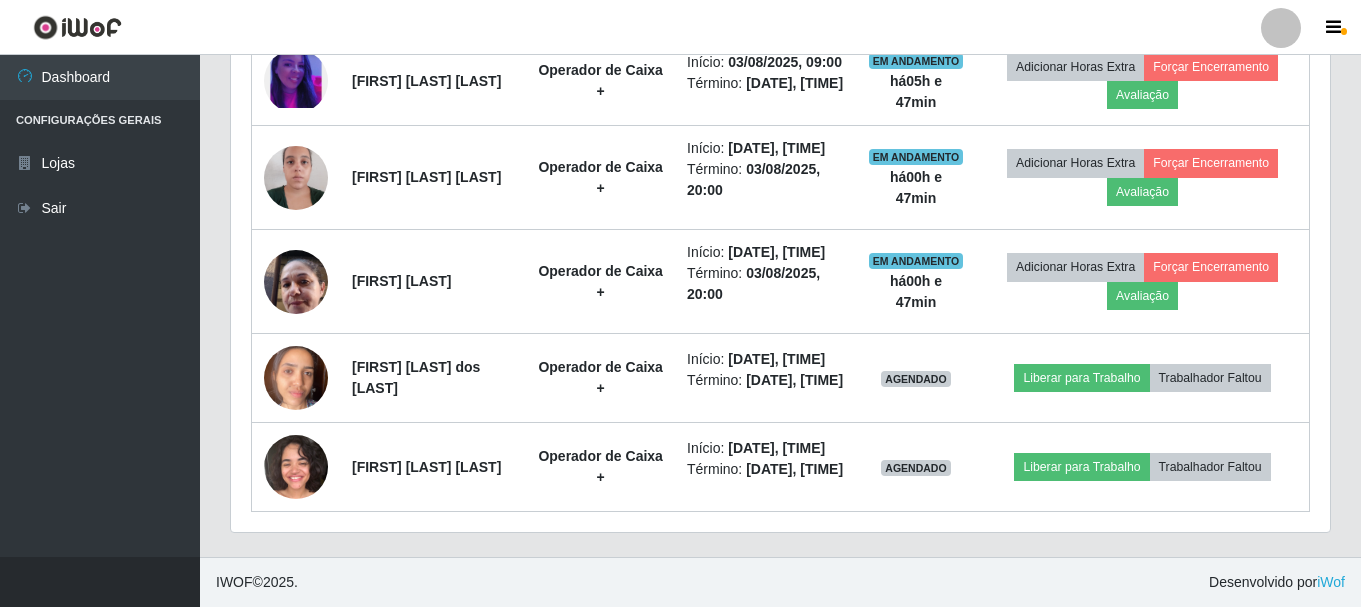 scroll, scrollTop: 765, scrollLeft: 0, axis: vertical 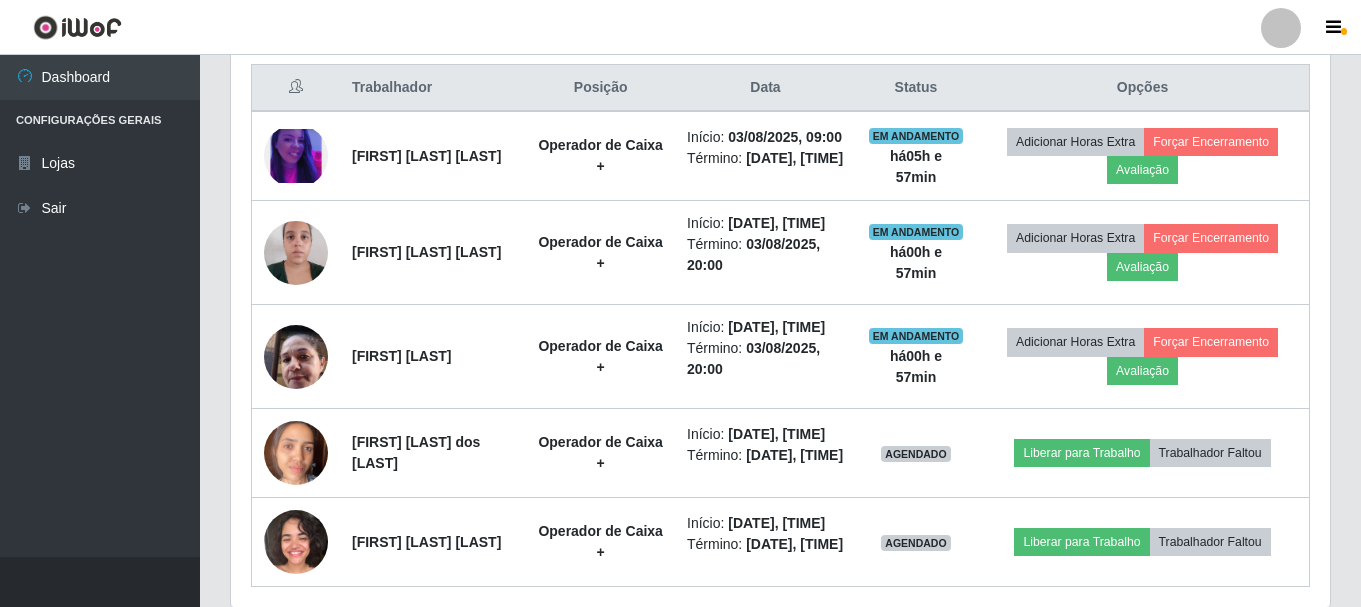 click on "Carregando...  Buscar Recarregando em  15   segundos... Loja [Selecione...] Bemais Supermercados - B5 Anatólia Função [Selecione...] ASG ASG + ASG ++ Auxiliar de Estacionamento Auxiliar de Estacionamento + Auxiliar de Estacionamento ++ Balconista de Açougue  Balconista de Açougue + Balconista de Açougue ++ Embalador Embalador + Embalador ++ Operador de Caixa Operador de Caixa + Operador de Caixa ++ Repositor  Repositor + Repositor ++ Agendamentos Day Month 02/08 Agendamentos 12   Hoje 1 dia 3 dias 1 Semana Não encerrados Trabalhador Posição Data Status Opções [FIRST] [LAST]  Operador de Caixa +   Início:   [DATE], [TIME] Término:   [DATE], [TIME] EM ANDAMENTO há  05 h e   57  min   Adicionar Horas Extra Forçar Encerramento Avaliação [FIRST] [LAST]  Operador de Caixa +   Início:   [DATE], [TIME] Término:   [DATE], [TIME] EM ANDAMENTO há  00 h e   57  min   Adicionar Horas Extra Forçar Encerramento Avaliação [FIRST] [LAST]" at bounding box center [780, -14] 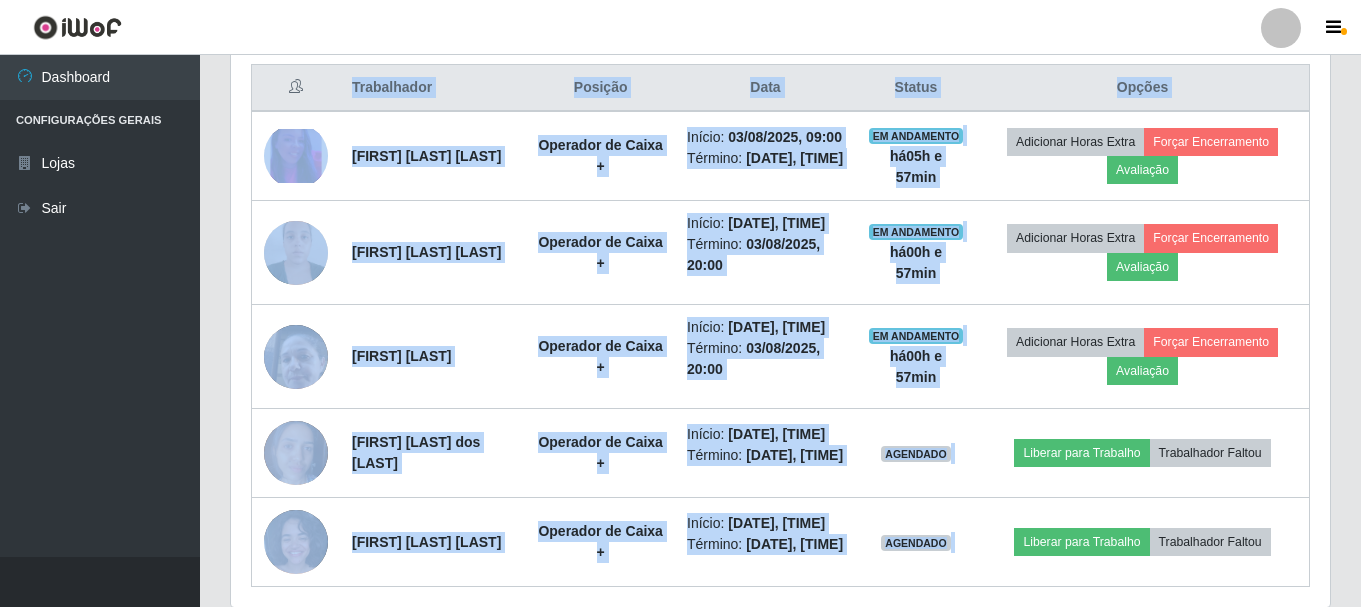click on "Carregando...  Buscar Recarregando em  14   segundos... Loja [Selecione...] Bemais Supermercados - B5 Anatólia Função [Selecione...] ASG ASG + ASG ++ Auxiliar de Estacionamento Auxiliar de Estacionamento + Auxiliar de Estacionamento ++ Balconista de Açougue  Balconista de Açougue + Balconista de Açougue ++ Embalador Embalador + Embalador ++ Operador de Caixa Operador de Caixa + Operador de Caixa ++ Repositor  Repositor + Repositor ++ Agendamentos Day Month 02/08 Agendamentos 12   Hoje 1 dia 3 dias 1 Semana Não encerrados Trabalhador Posição Data Status Opções [FIRST] [LAST]  Operador de Caixa +   Início:   [DATE], [TIME] Término:   [DATE], [TIME] EM ANDAMENTO há  05 h e   57  min   Adicionar Horas Extra Forçar Encerramento Avaliação [FIRST] [LAST]  Operador de Caixa +   Início:   [DATE], [TIME] Término:   [DATE], [TIME] EM ANDAMENTO há  00 h e   57  min   Adicionar Horas Extra Forçar Encerramento Avaliação [FIRST] [LAST]" at bounding box center [780, -14] 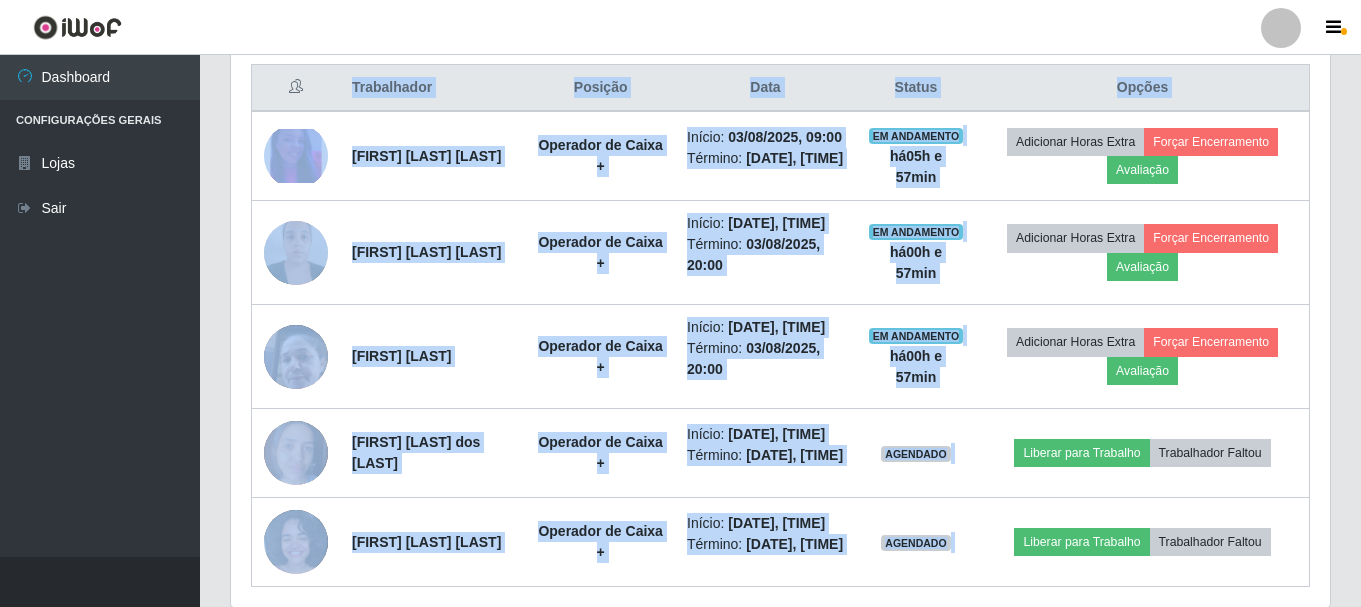 click on "Carregando...  Buscar Recarregando em  28   segundos... Loja [Selecione...] Bemais Supermercados - B5 Anatólia Função [Selecione...] ASG ASG + ASG ++ Auxiliar de Estacionamento Auxiliar de Estacionamento + Auxiliar de Estacionamento ++ Balconista de Açougue  Balconista de Açougue + Balconista de Açougue ++ Embalador Embalador + Embalador ++ Operador de Caixa Operador de Caixa + Operador de Caixa ++ Repositor  Repositor + Repositor ++ Agendamentos Day Month 02/08 Agendamentos 12   Hoje 1 dia 3 dias 1 Semana Não encerrados Trabalhador Posição Data Status Opções [FIRST] [LAST]  Operador de Caixa +   Início:   [DATE], [TIME] Término:   [DATE], [TIME] EM ANDAMENTO há  05 h e   57  min   Adicionar Horas Extra Forçar Encerramento Avaliação [FIRST] [LAST]  Operador de Caixa +   Início:   [DATE], [TIME] Término:   [DATE], [TIME] EM ANDAMENTO há  00 h e   57  min   Adicionar Horas Extra Forçar Encerramento Avaliação [FIRST] [LAST]" at bounding box center [780, -14] 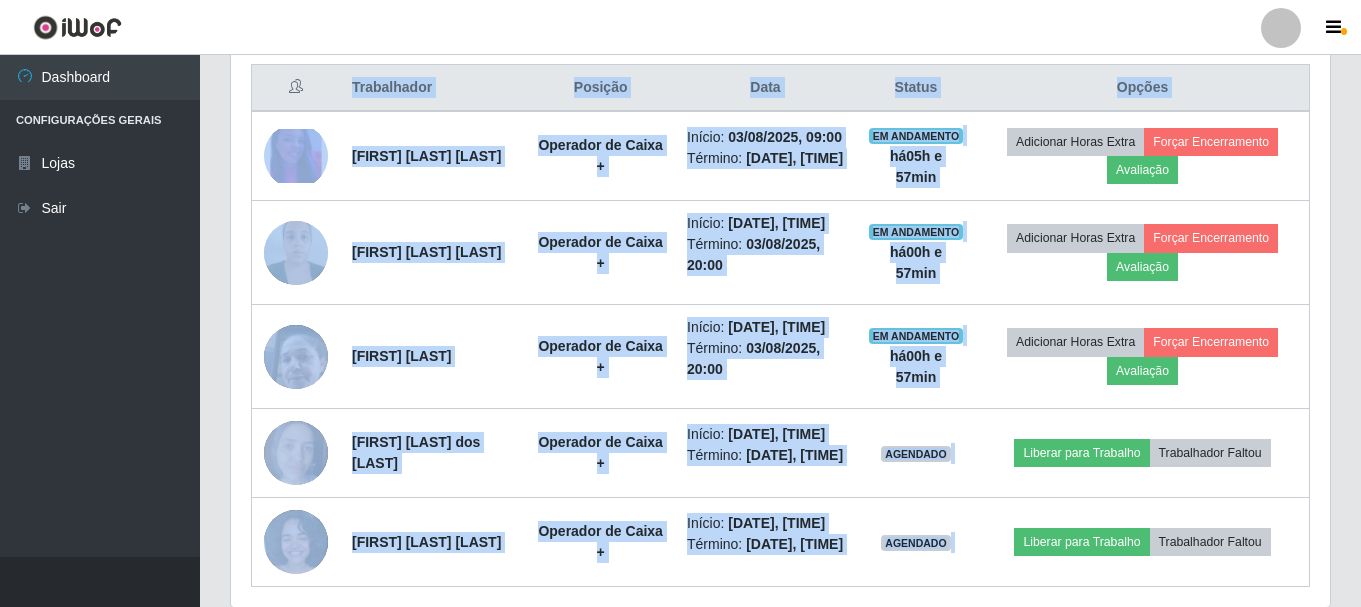 click on "Carregando...  Buscar Recarregando em  27   segundos... Loja [Selecione...] Bemais Supermercados - B5 Anatólia Função [Selecione...] ASG ASG + ASG ++ Auxiliar de Estacionamento Auxiliar de Estacionamento + Auxiliar de Estacionamento ++ Balconista de Açougue  Balconista de Açougue + Balconista de Açougue ++ Embalador Embalador + Embalador ++ Operador de Caixa Operador de Caixa + Operador de Caixa ++ Repositor  Repositor + Repositor ++ Agendamentos Day Month 02/08 Agendamentos 12   Hoje 1 dia 3 dias 1 Semana Não encerrados Trabalhador Posição Data Status Opções [FIRST] [LAST]  Operador de Caixa +   Início:   [DATE], [TIME] Término:   [DATE], [TIME] EM ANDAMENTO há  05 h e   57  min   Adicionar Horas Extra Forçar Encerramento Avaliação [FIRST] [LAST]  Operador de Caixa +   Início:   [DATE], [TIME] Término:   [DATE], [TIME] EM ANDAMENTO há  00 h e   57  min   Adicionar Horas Extra Forçar Encerramento Avaliação [FIRST] [LAST]" at bounding box center [780, -14] 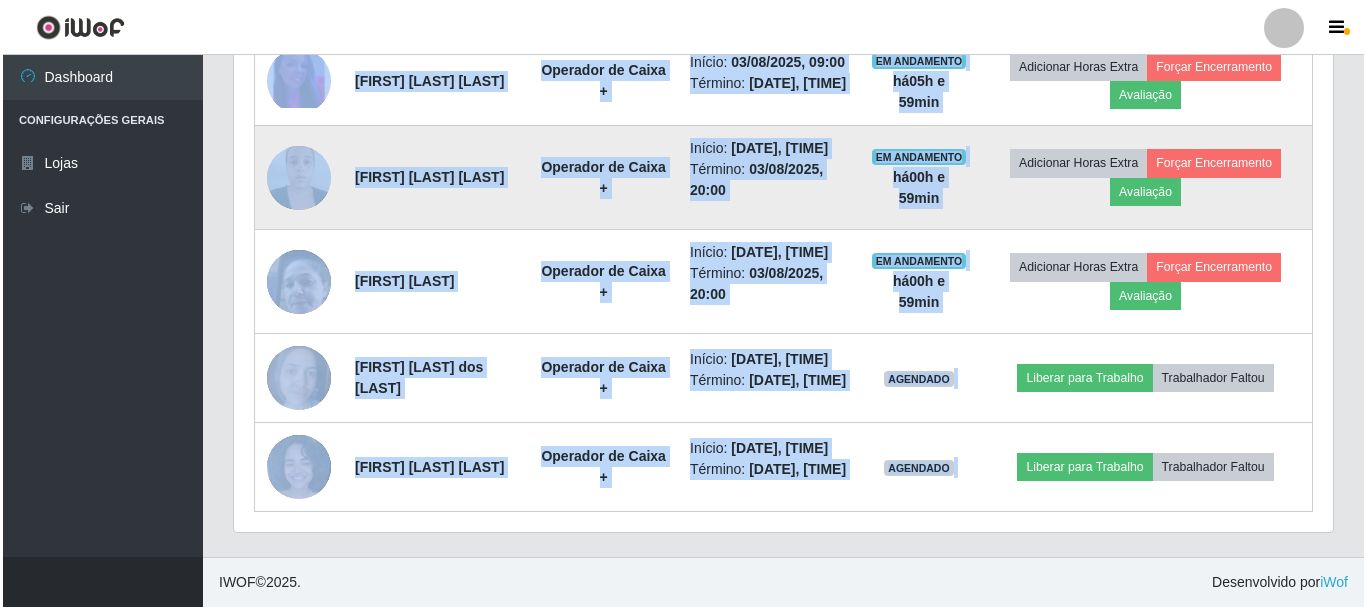 scroll, scrollTop: 990, scrollLeft: 0, axis: vertical 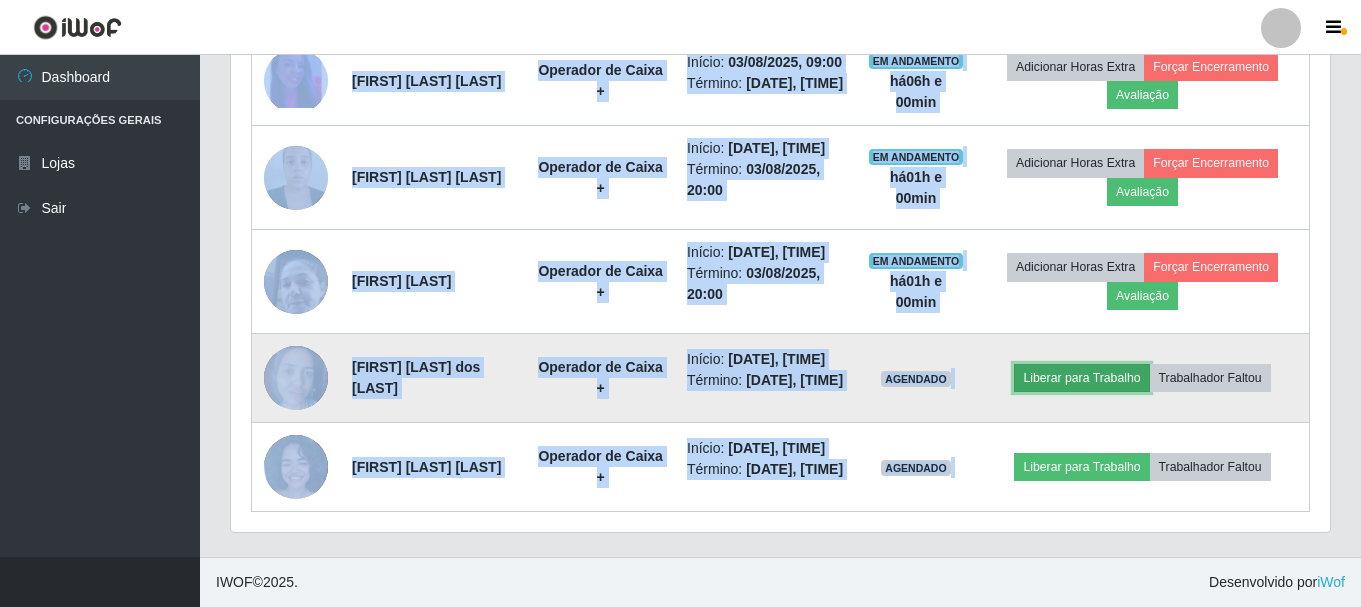 click on "Liberar para Trabalho" at bounding box center [1081, 378] 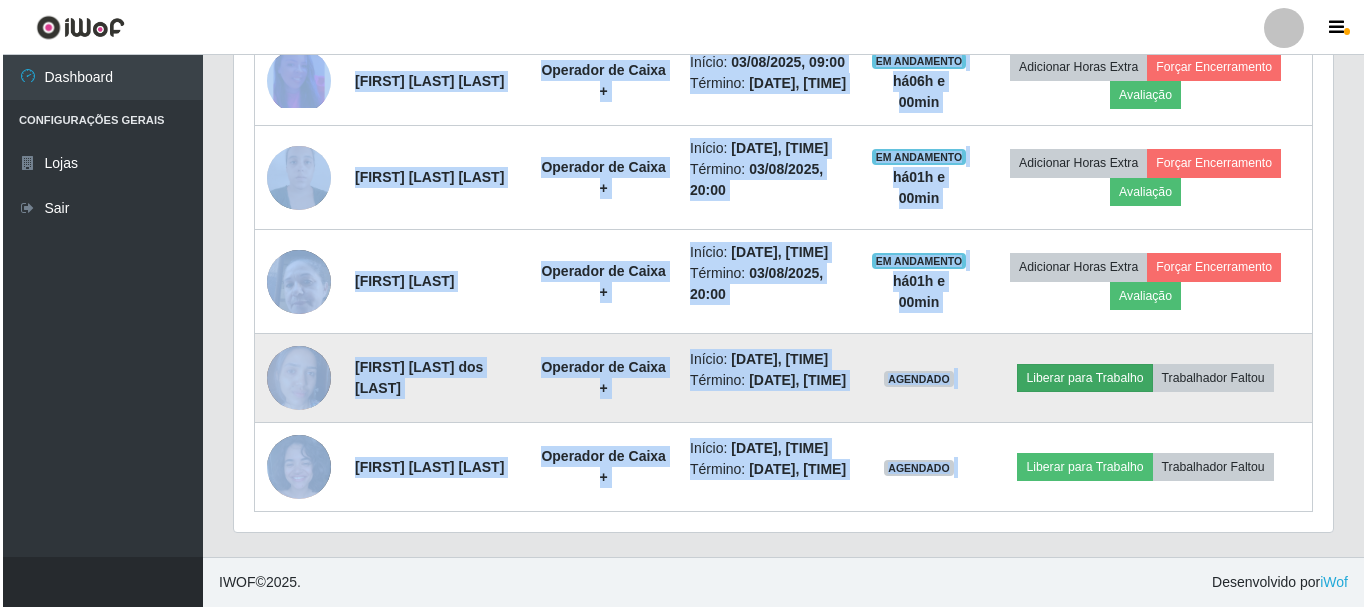 scroll, scrollTop: 999585, scrollLeft: 998911, axis: both 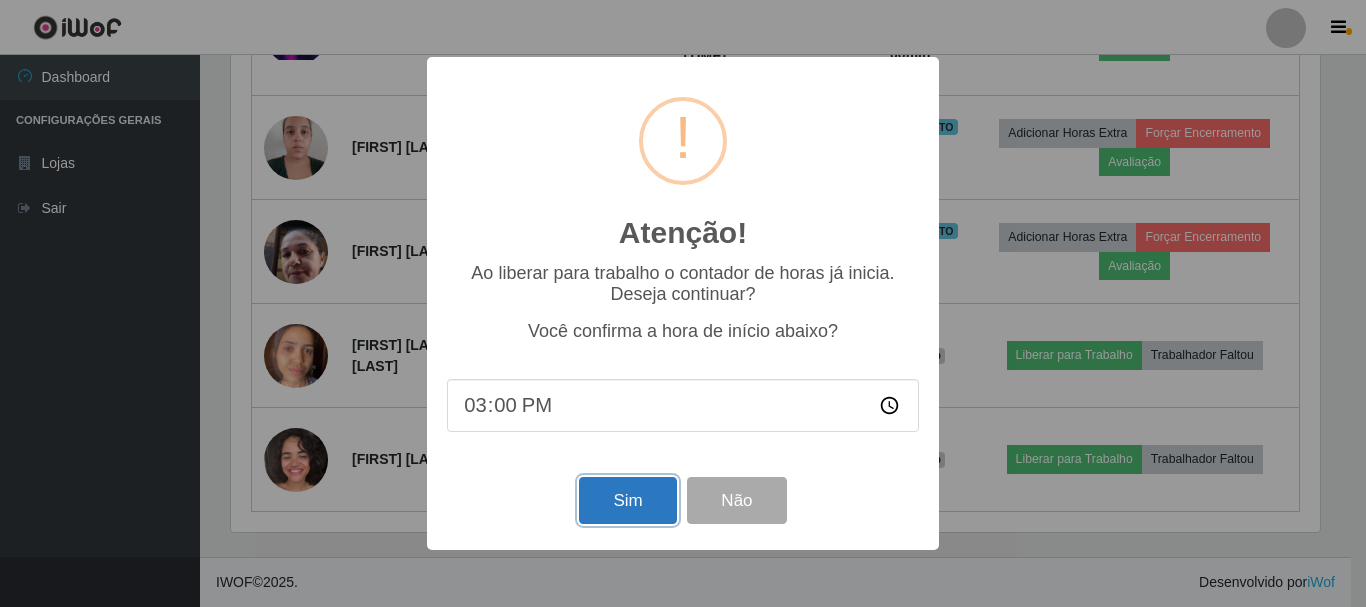click on "Sim" at bounding box center (627, 500) 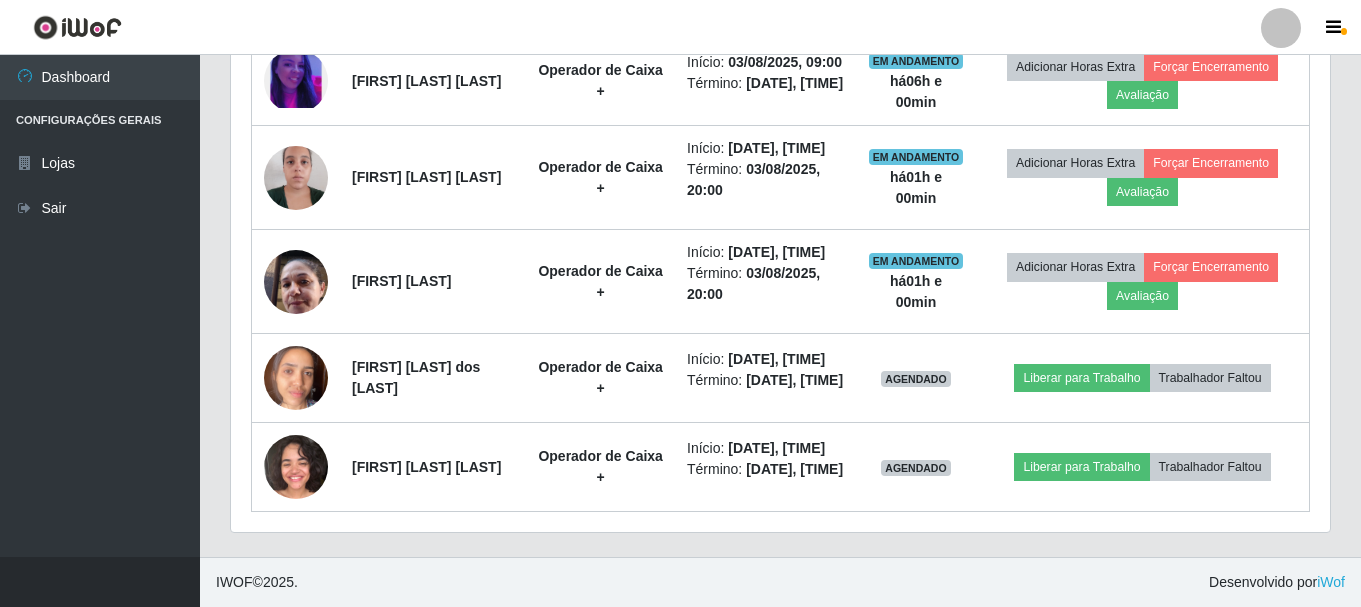 scroll, scrollTop: 999585, scrollLeft: 998901, axis: both 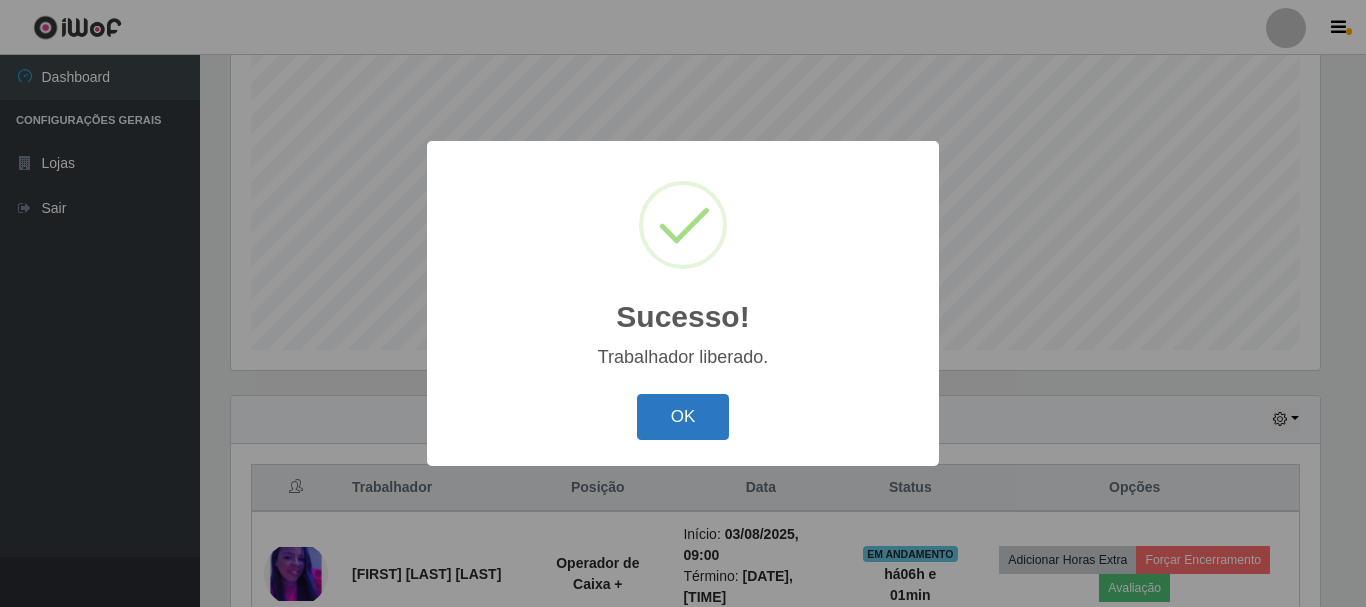 click on "OK" at bounding box center (683, 417) 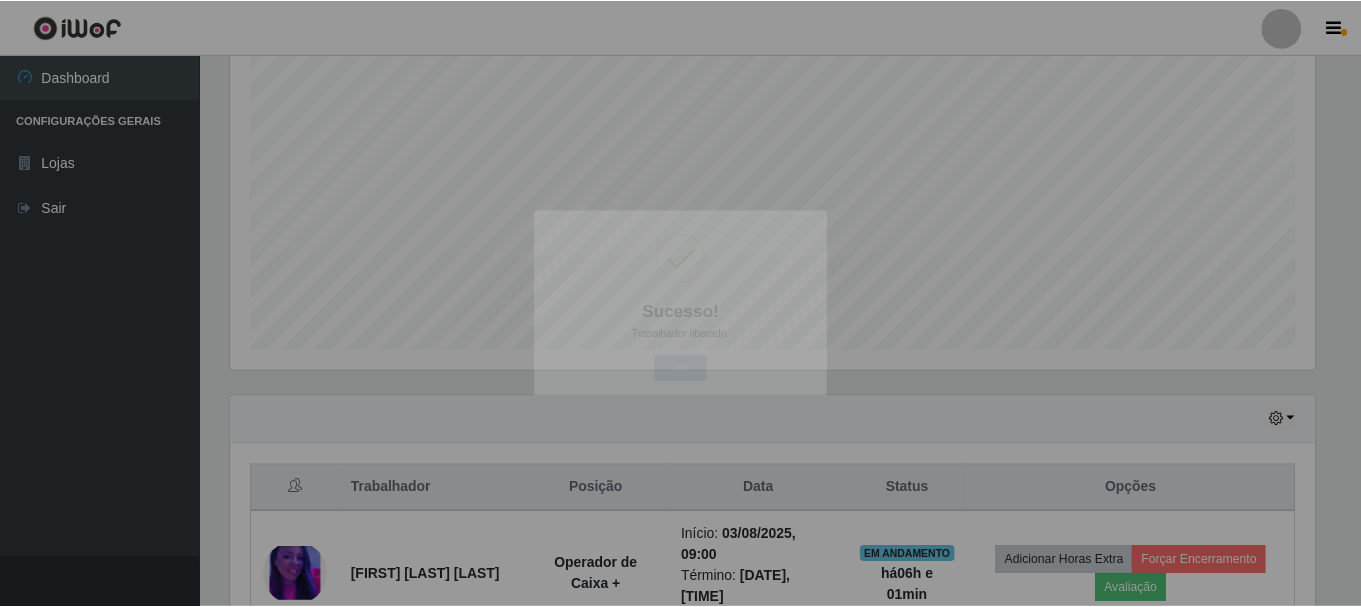 scroll, scrollTop: 999585, scrollLeft: 998901, axis: both 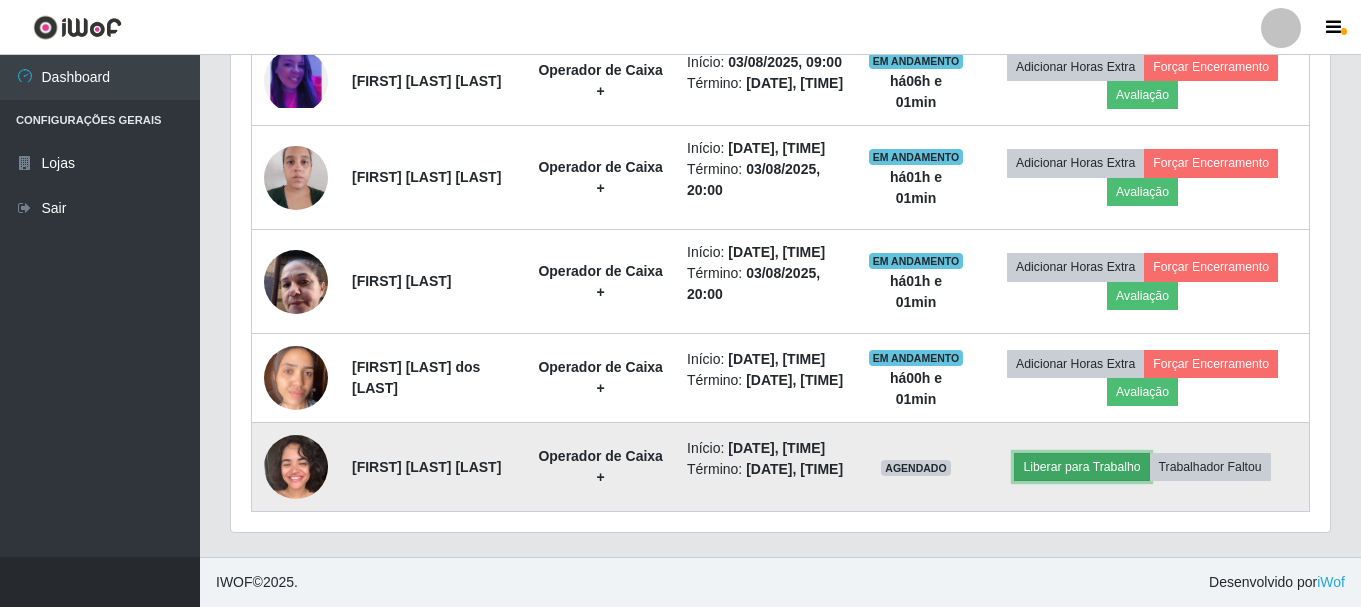 click on "Liberar para Trabalho" at bounding box center [1081, 467] 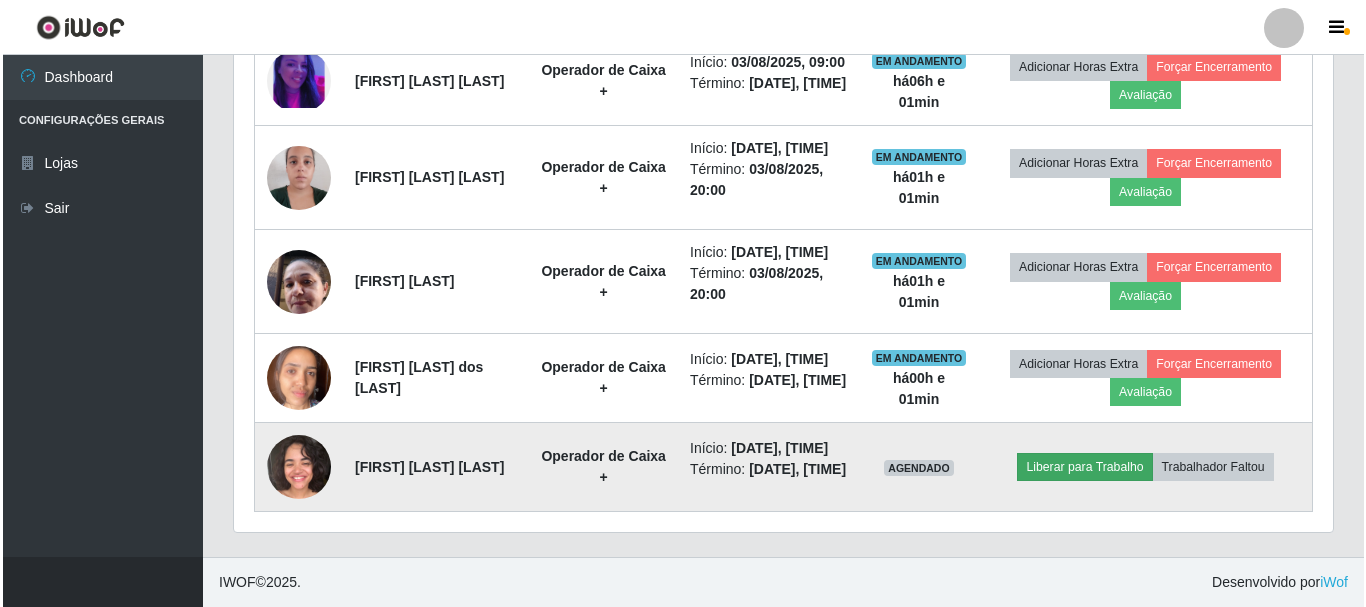scroll, scrollTop: 999585, scrollLeft: 998911, axis: both 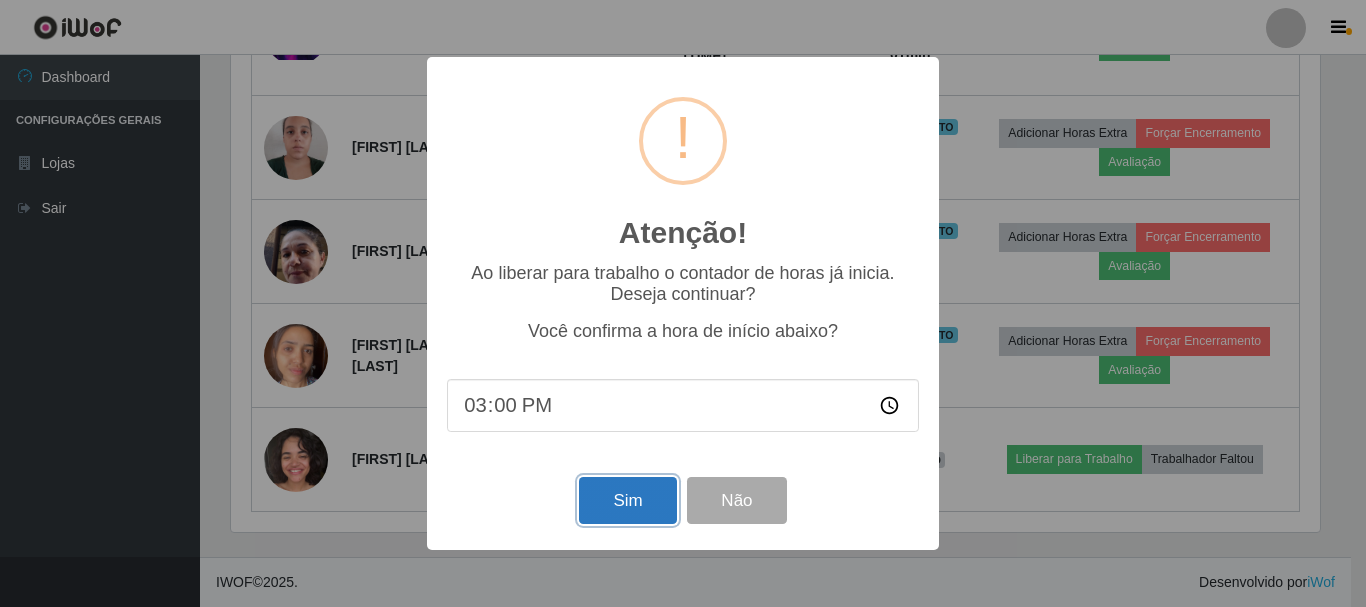 click on "Sim" at bounding box center [627, 500] 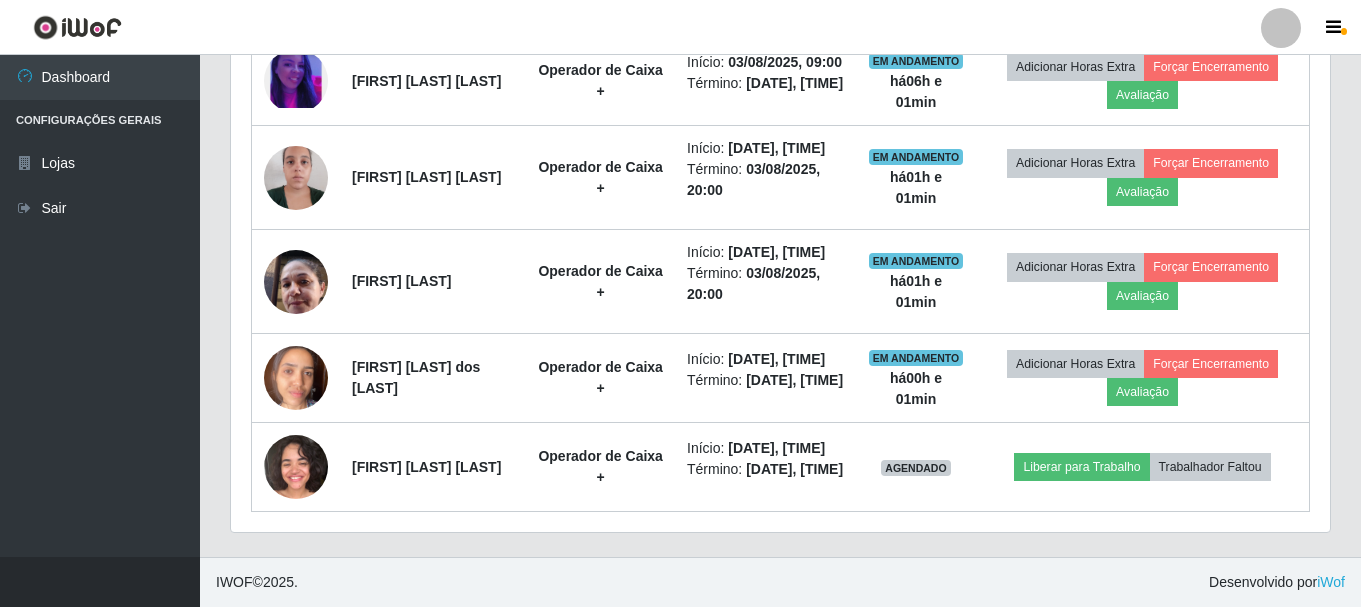 scroll, scrollTop: 999585, scrollLeft: 998901, axis: both 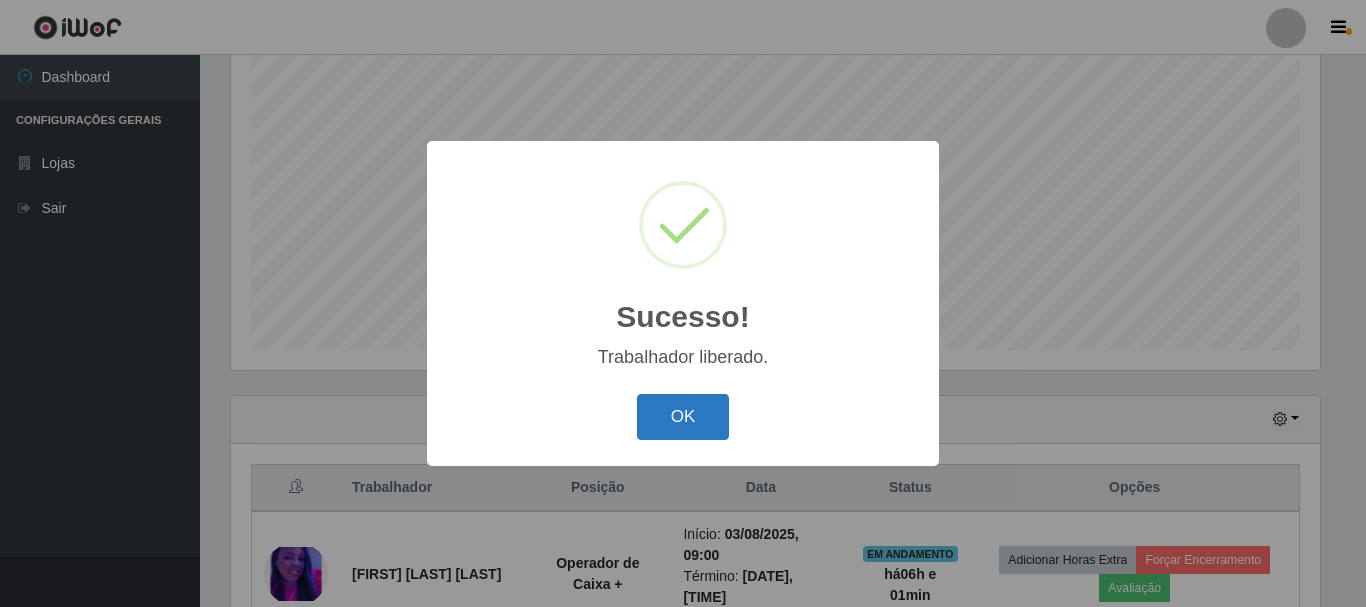 click on "OK" at bounding box center [683, 417] 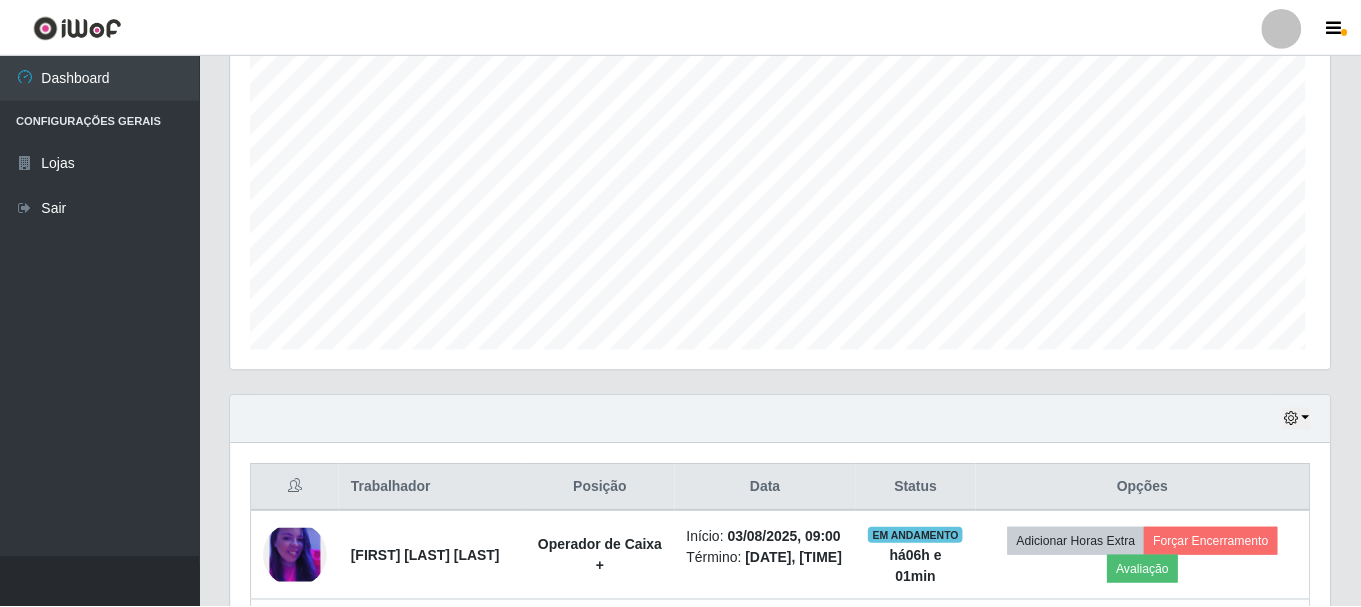 scroll, scrollTop: 999585, scrollLeft: 998901, axis: both 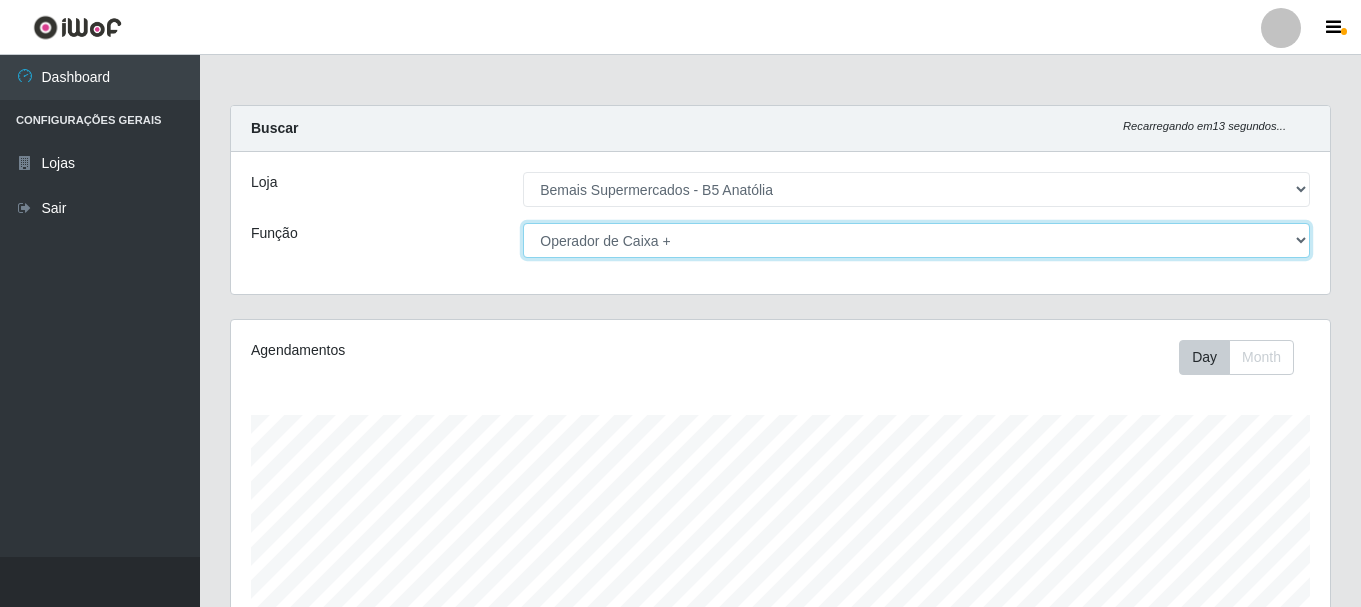 click on "[Selecione...] ASG ASG + ASG ++ Auxiliar de Estacionamento Auxiliar de Estacionamento + Auxiliar de Estacionamento ++ Balconista de Açougue  Balconista de Açougue + Balconista de Açougue ++ Embalador Embalador + Embalador ++ Operador de Caixa Operador de Caixa + Operador de Caixa ++ Repositor  Repositor + Repositor ++" at bounding box center [916, 240] 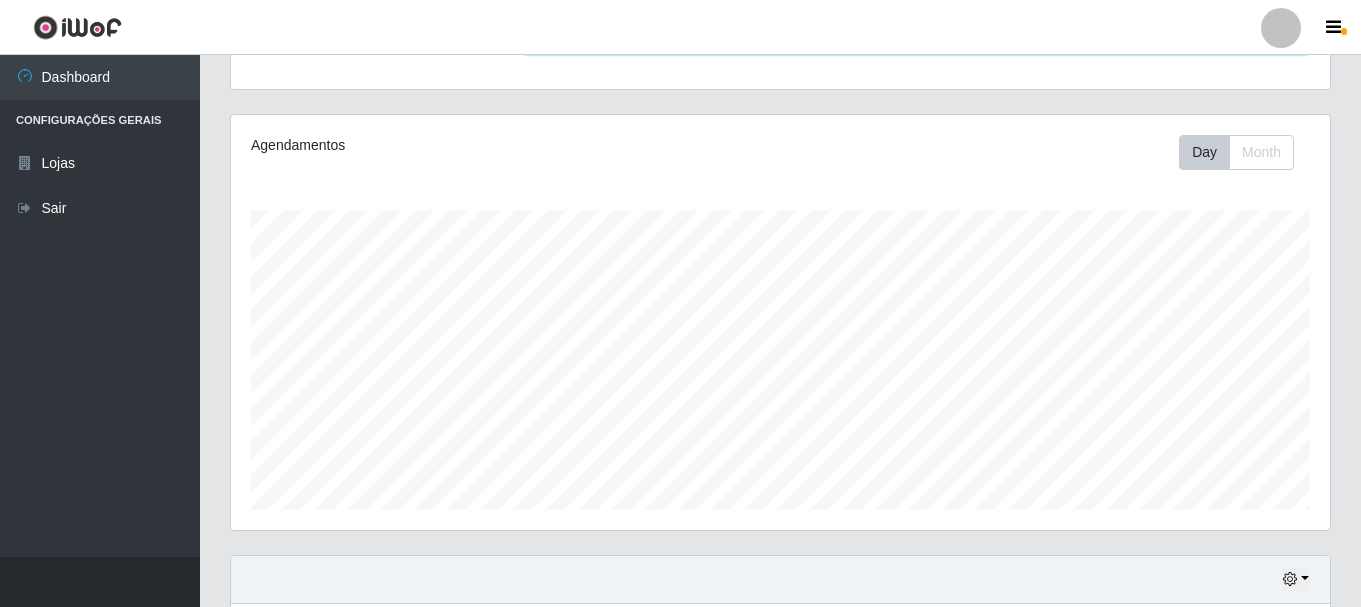 scroll, scrollTop: 300, scrollLeft: 0, axis: vertical 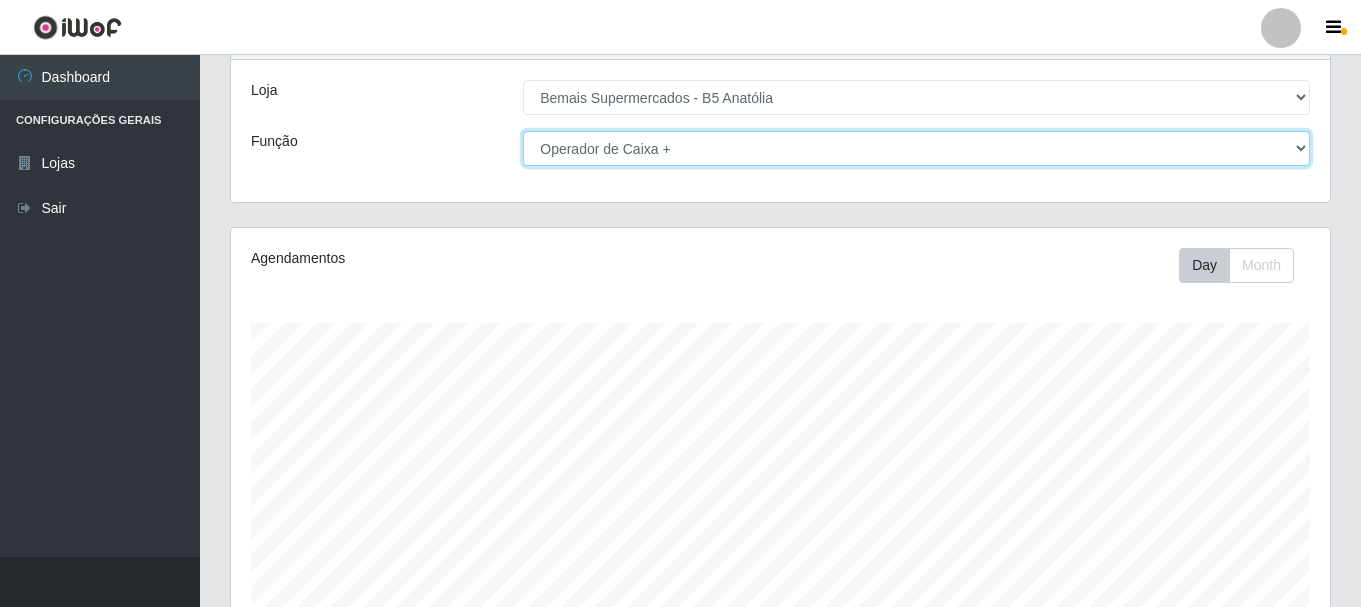 click on "[Selecione...] ASG ASG + ASG ++ Auxiliar de Estacionamento Auxiliar de Estacionamento + Auxiliar de Estacionamento ++ Balconista de Açougue  Balconista de Açougue + Balconista de Açougue ++ Embalador Embalador + Embalador ++ Operador de Caixa Operador de Caixa + Operador de Caixa ++ Repositor  Repositor + Repositor ++" at bounding box center (916, 148) 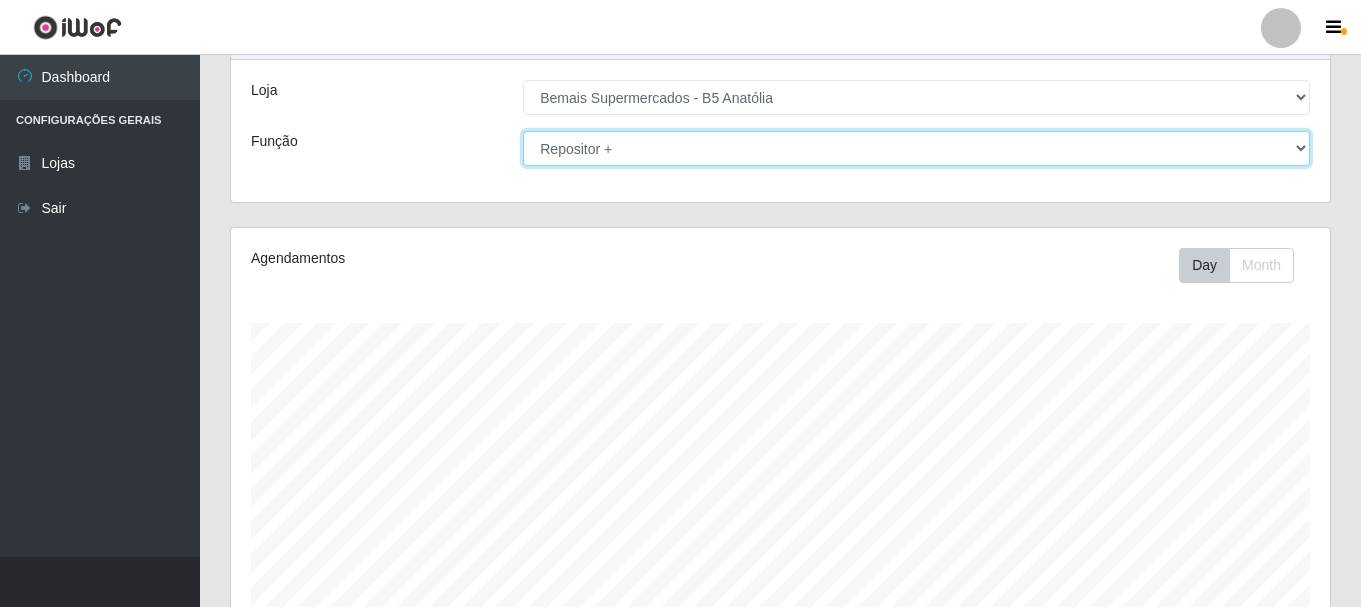 click on "[Selecione...] ASG ASG + ASG ++ Auxiliar de Estacionamento Auxiliar de Estacionamento + Auxiliar de Estacionamento ++ Balconista de Açougue  Balconista de Açougue + Balconista de Açougue ++ Embalador Embalador + Embalador ++ Operador de Caixa Operador de Caixa + Operador de Caixa ++ Repositor  Repositor + Repositor ++" at bounding box center (916, 148) 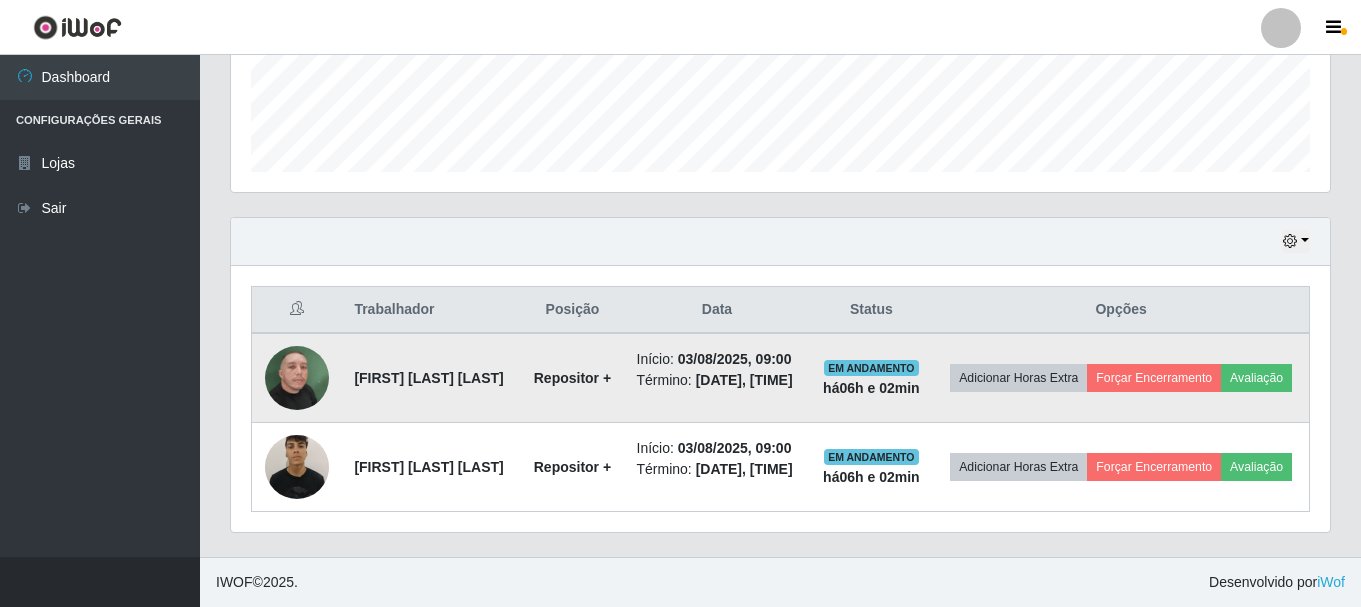 scroll, scrollTop: 615, scrollLeft: 0, axis: vertical 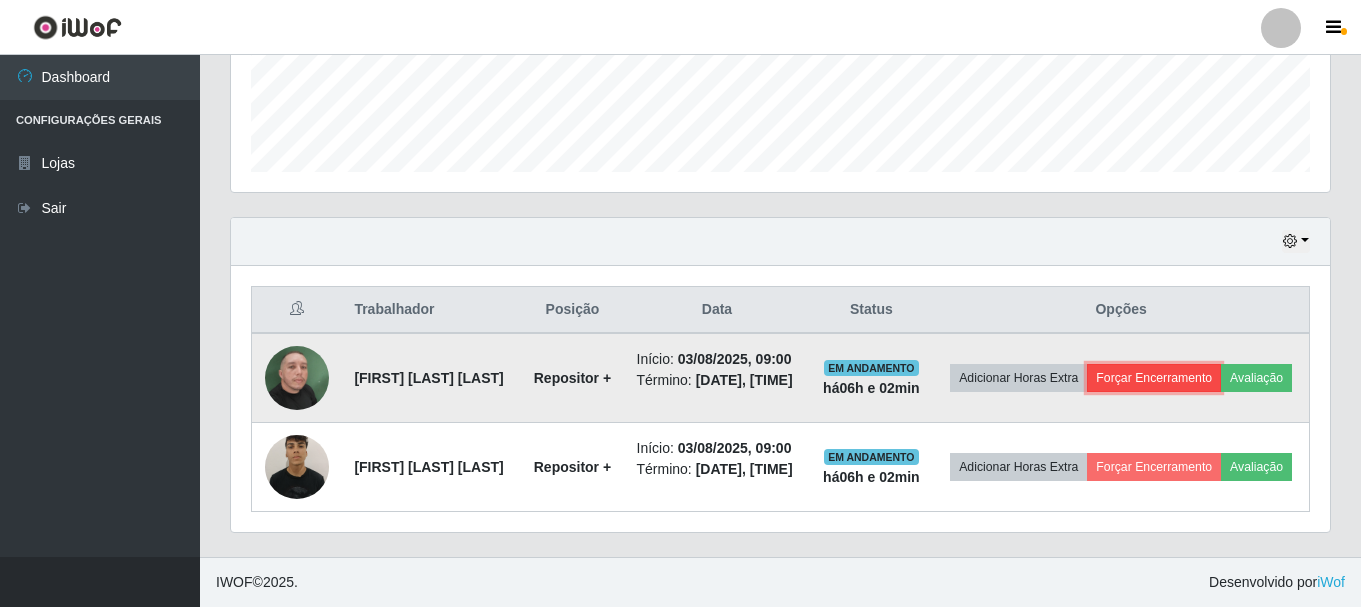click on "Forçar Encerramento" at bounding box center [1154, 378] 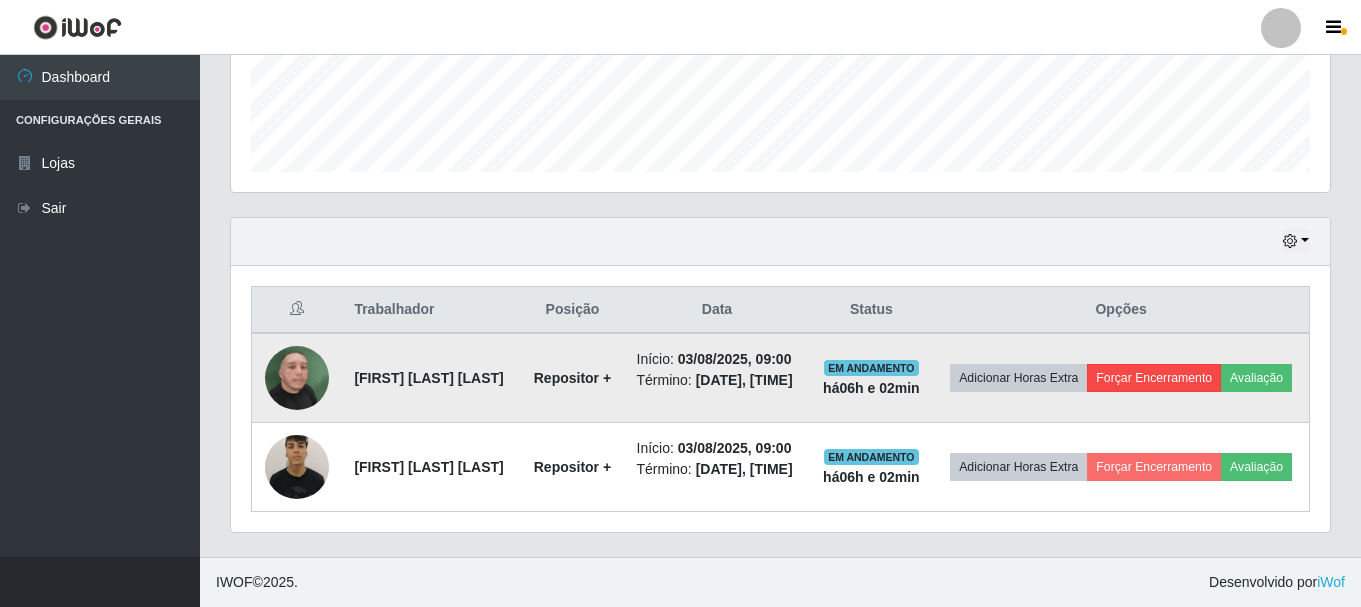 scroll, scrollTop: 999585, scrollLeft: 998911, axis: both 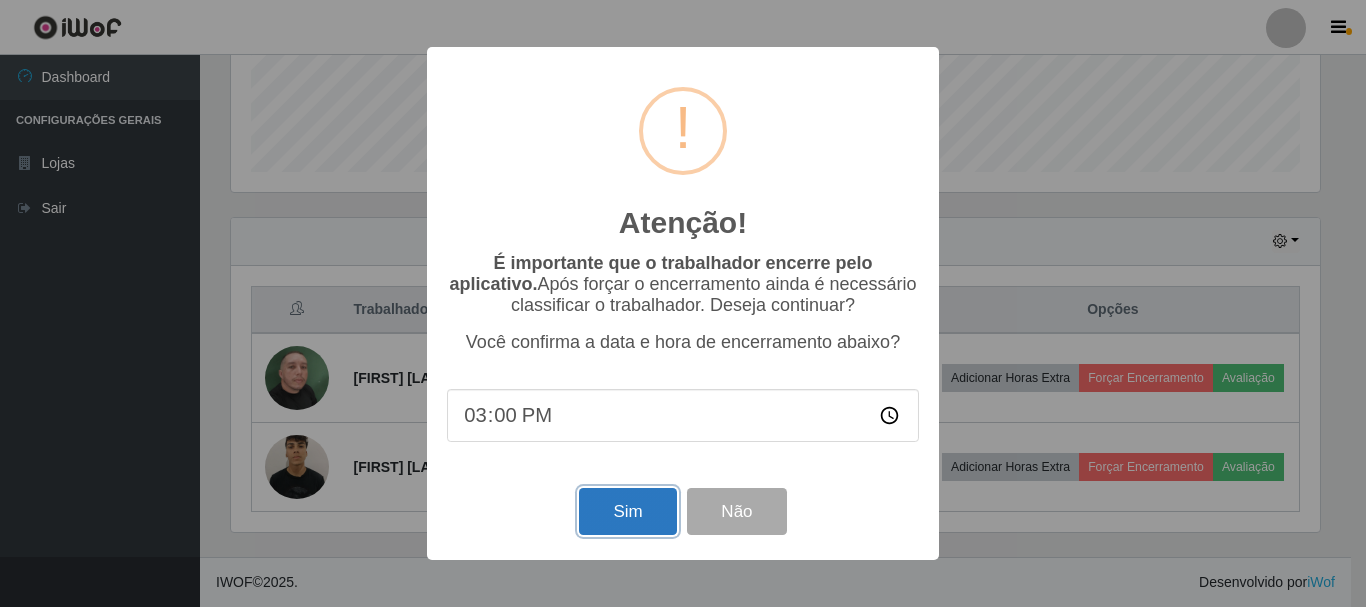 click on "Sim" at bounding box center (627, 511) 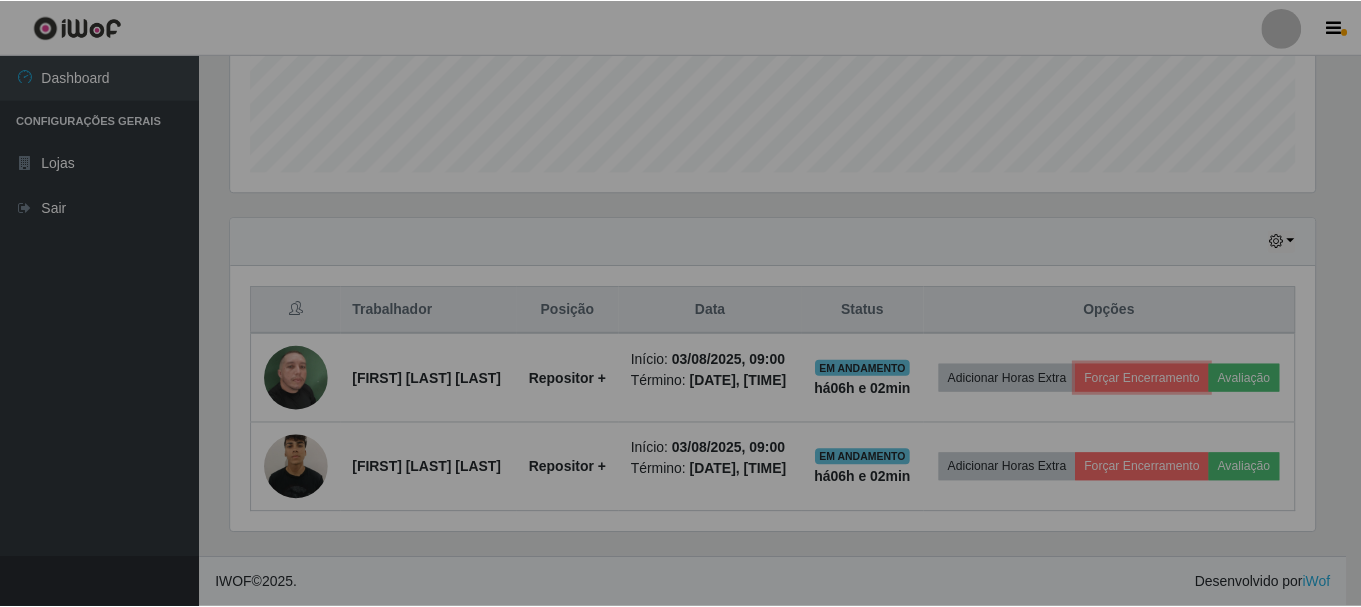 scroll, scrollTop: 999585, scrollLeft: 998901, axis: both 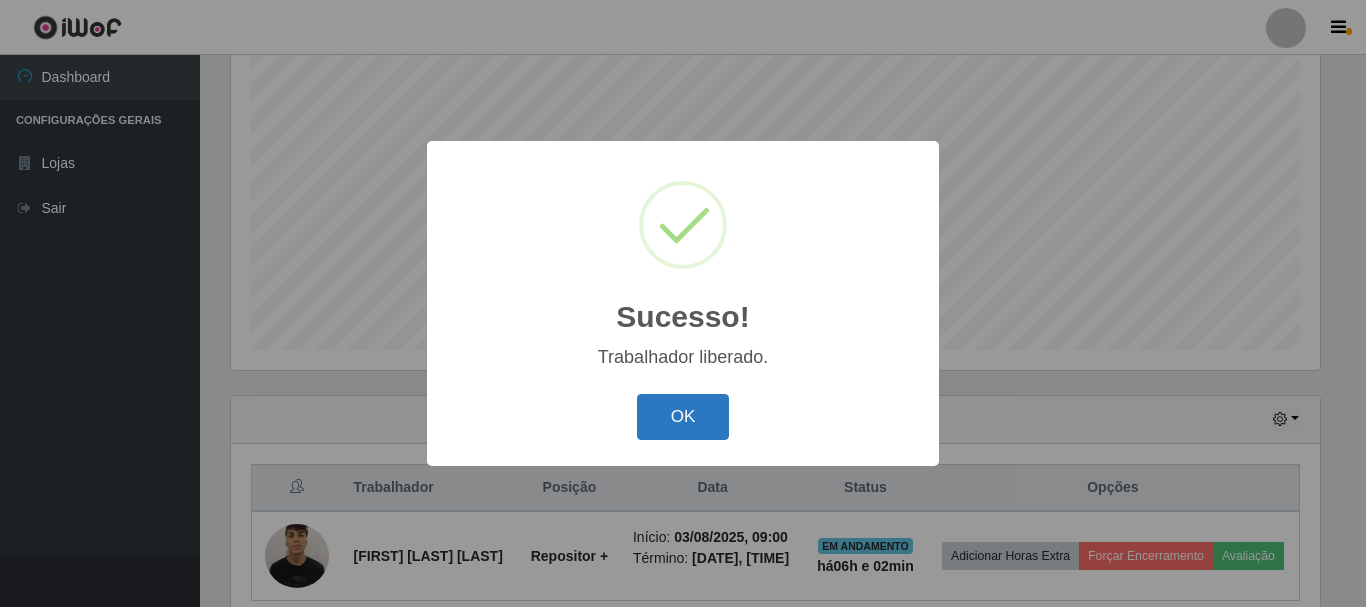 click on "OK" at bounding box center [683, 417] 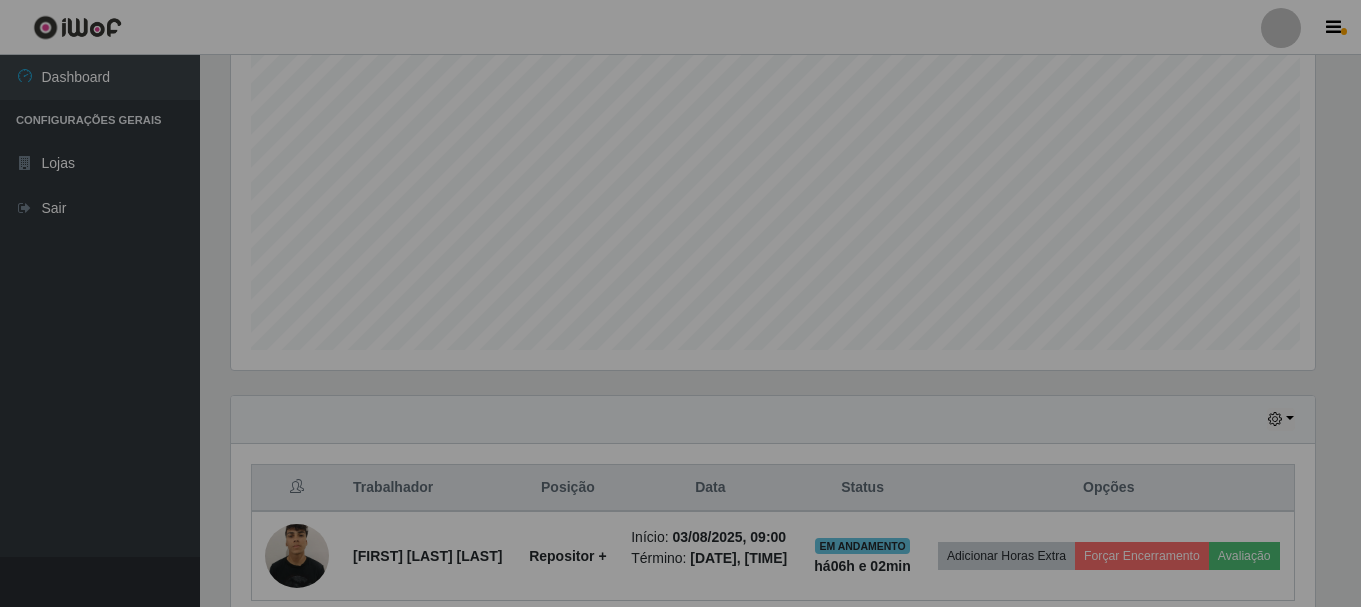 scroll, scrollTop: 999585, scrollLeft: 998901, axis: both 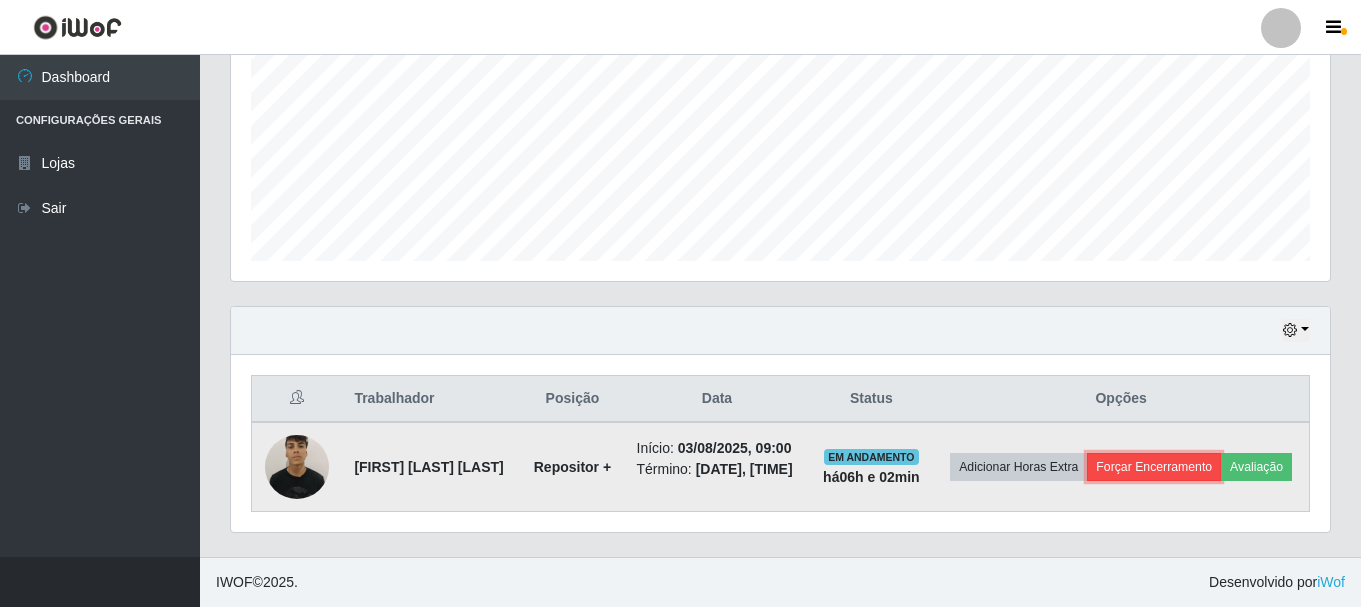 click on "Forçar Encerramento" at bounding box center (1154, 467) 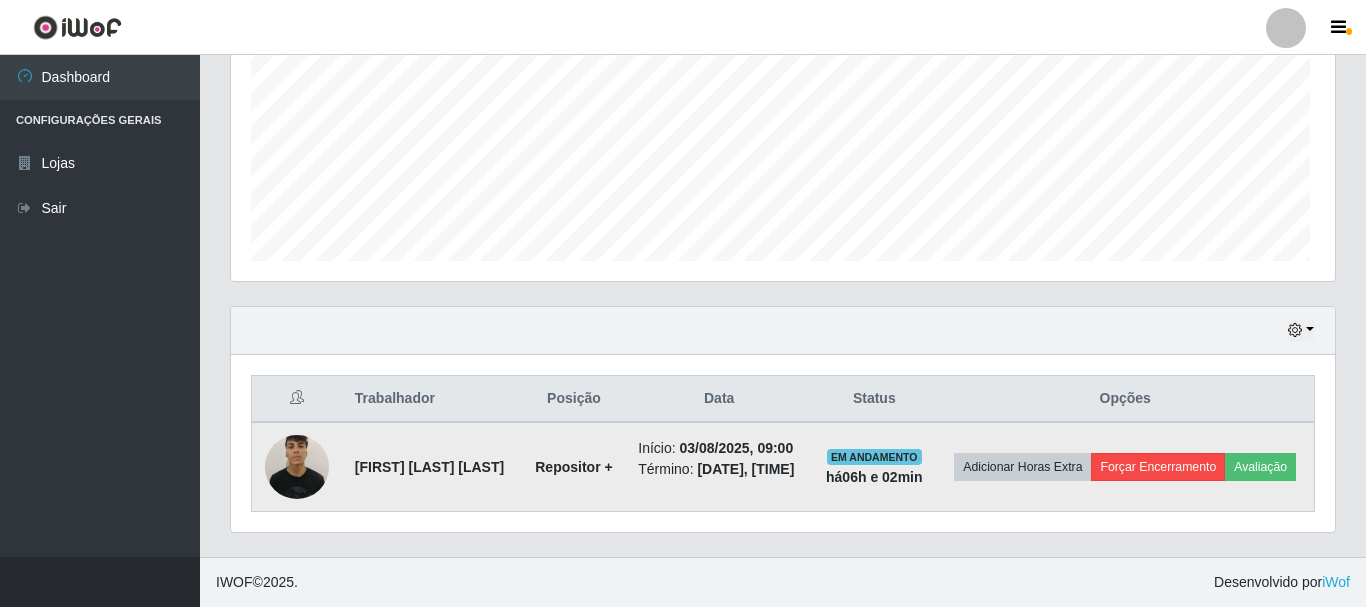 scroll, scrollTop: 999585, scrollLeft: 998911, axis: both 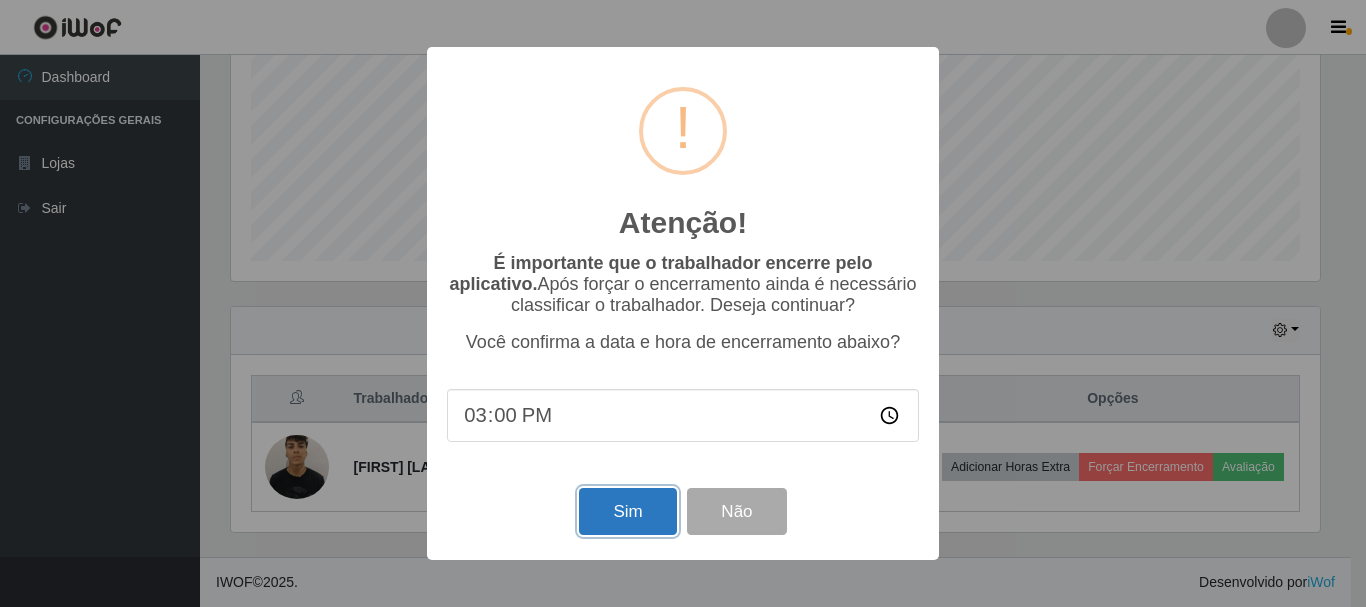 click on "Sim" at bounding box center (627, 511) 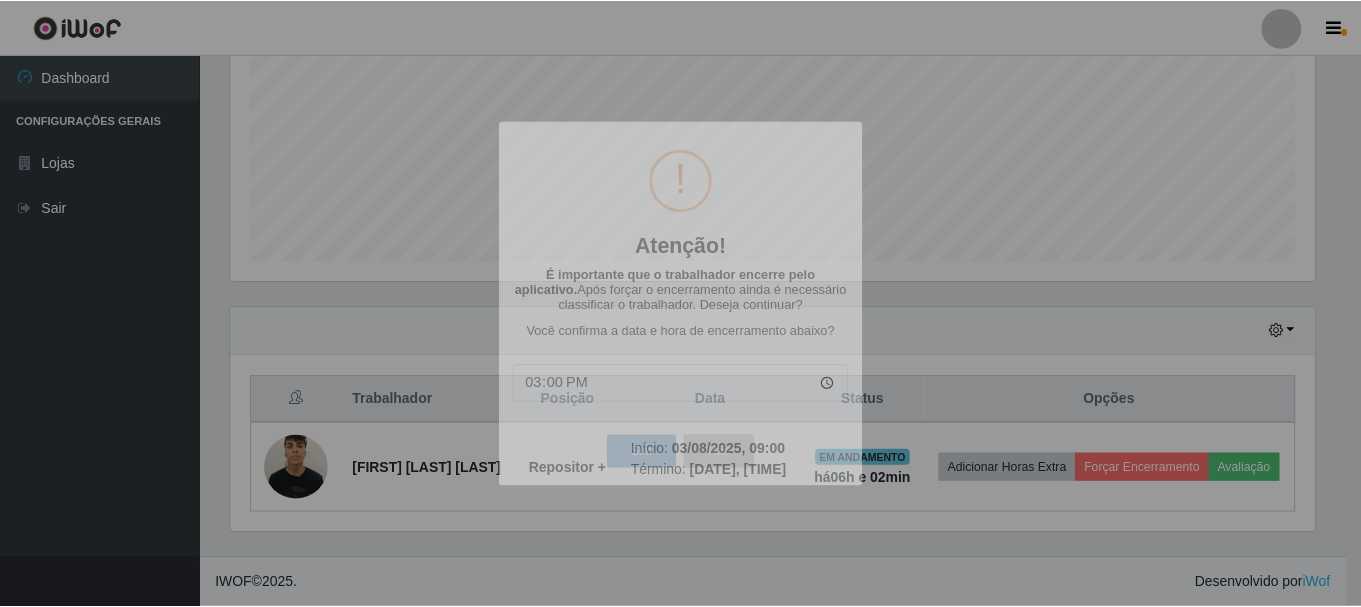 scroll, scrollTop: 999585, scrollLeft: 998901, axis: both 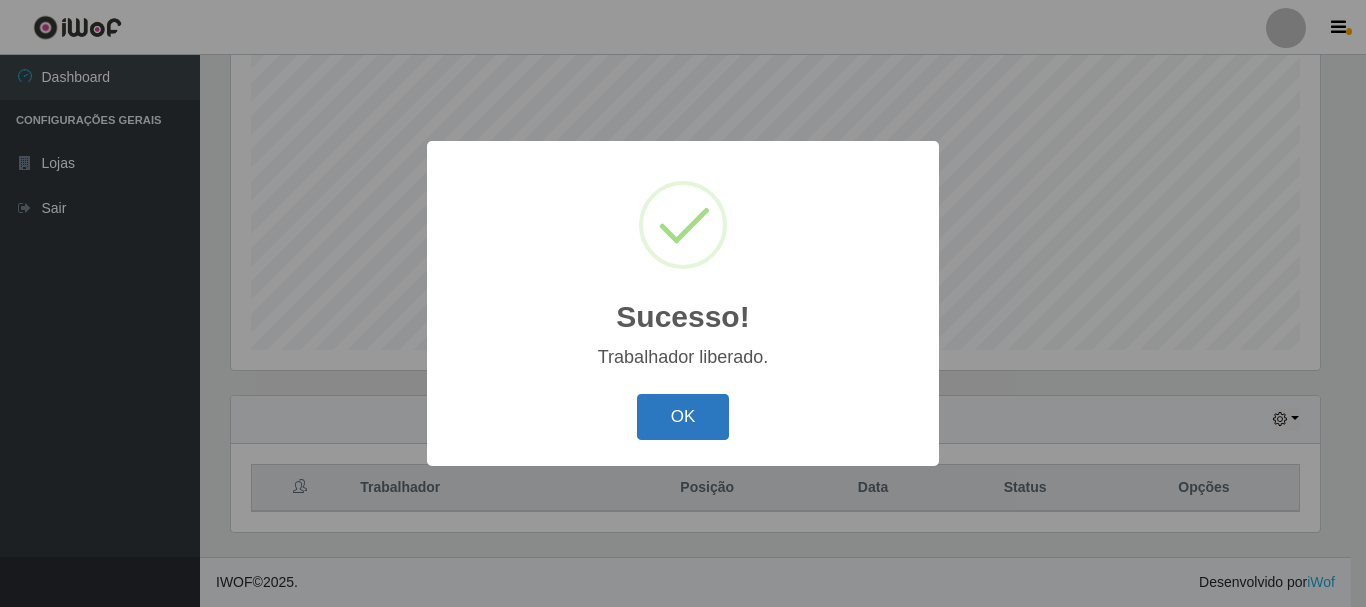 click on "OK" at bounding box center (683, 417) 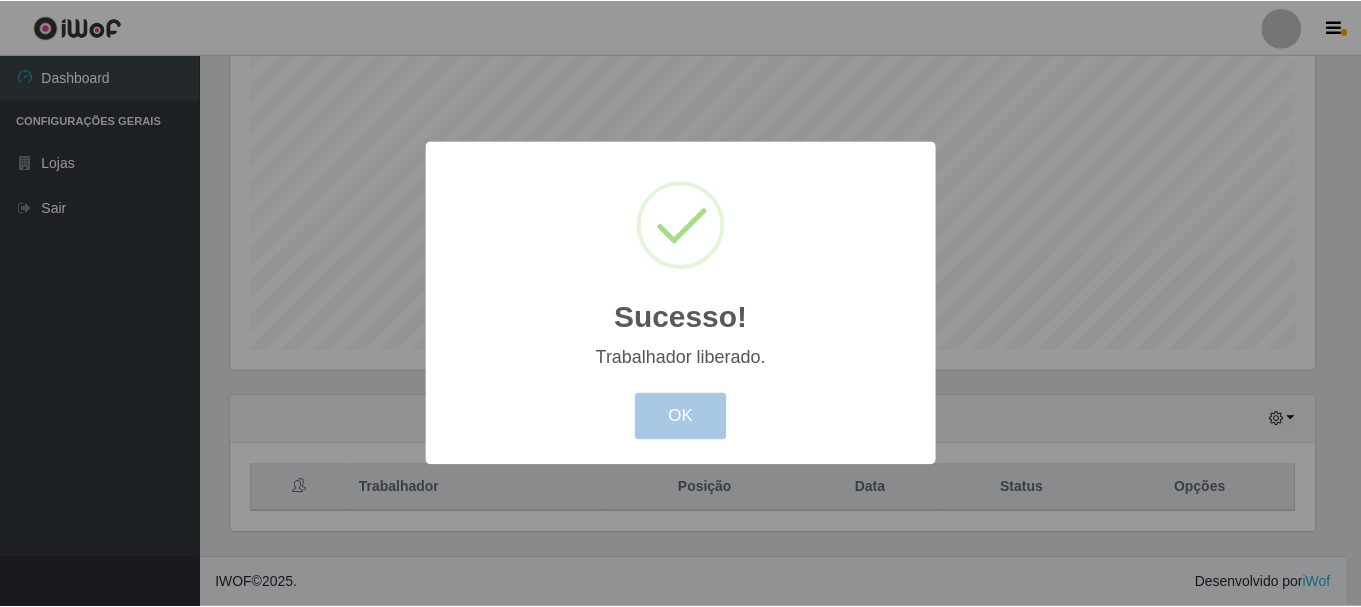 scroll, scrollTop: 999585, scrollLeft: 998901, axis: both 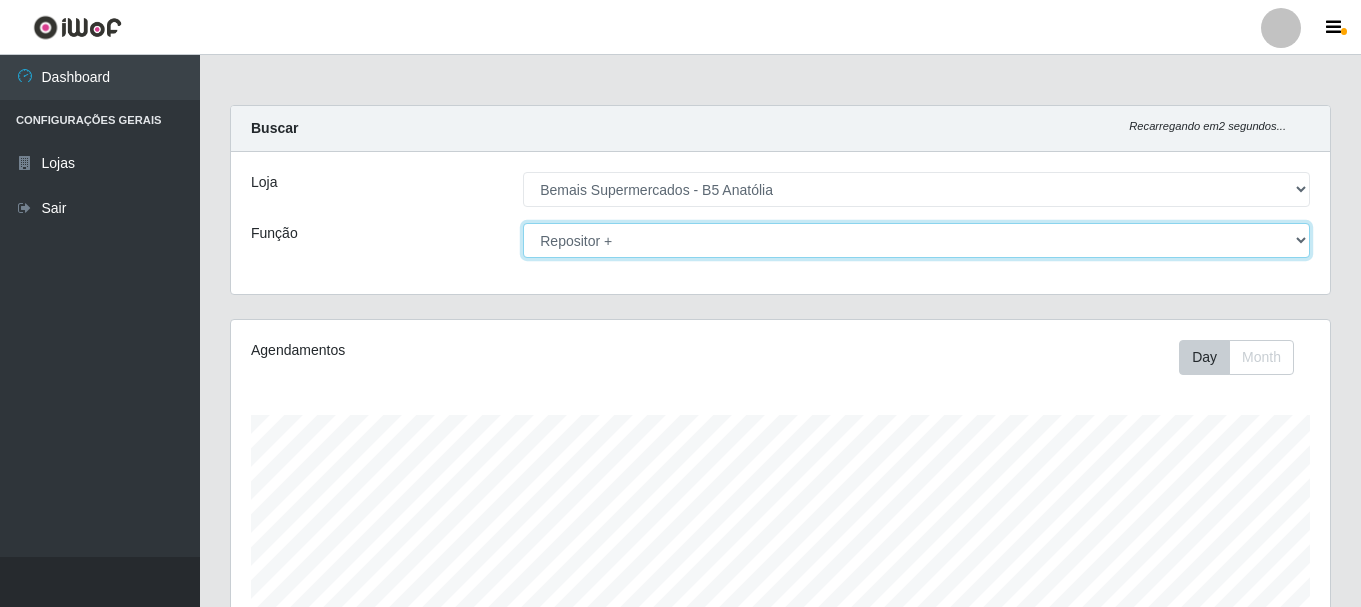 click on "[Selecione...] ASG ASG + ASG ++ Auxiliar de Estacionamento Auxiliar de Estacionamento + Auxiliar de Estacionamento ++ Balconista de Açougue  Balconista de Açougue + Balconista de Açougue ++ Embalador Embalador + Embalador ++ Operador de Caixa Operador de Caixa + Operador de Caixa ++ Repositor  Repositor + Repositor ++" at bounding box center [916, 240] 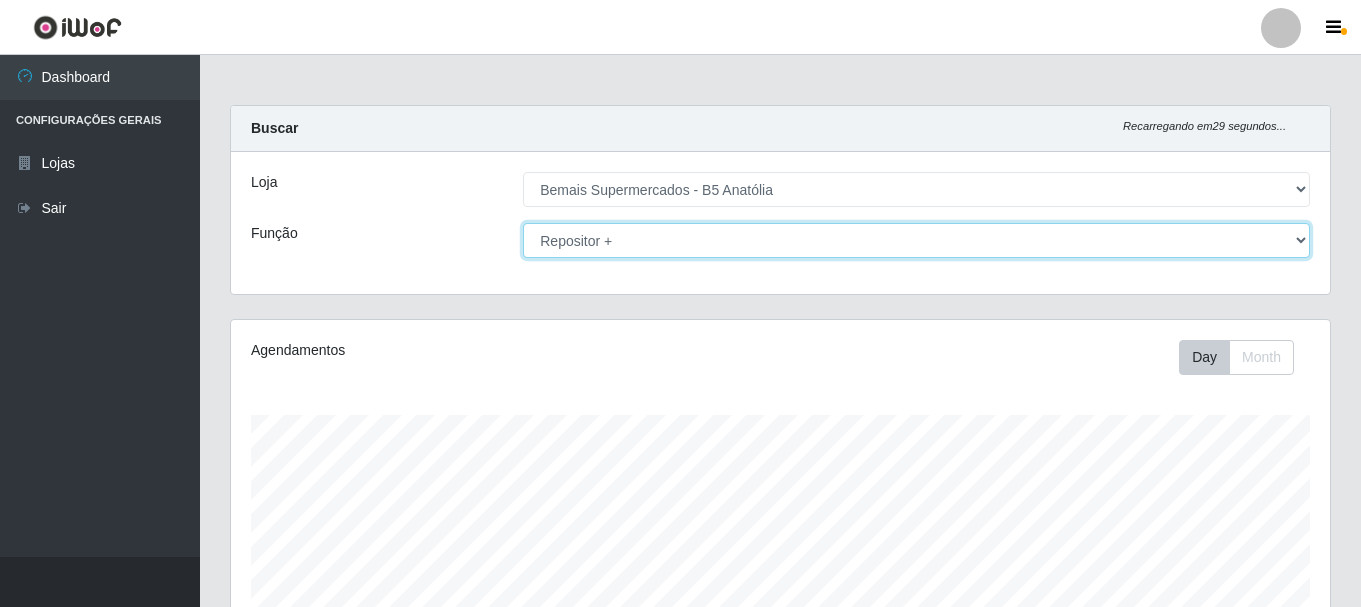 select on "72" 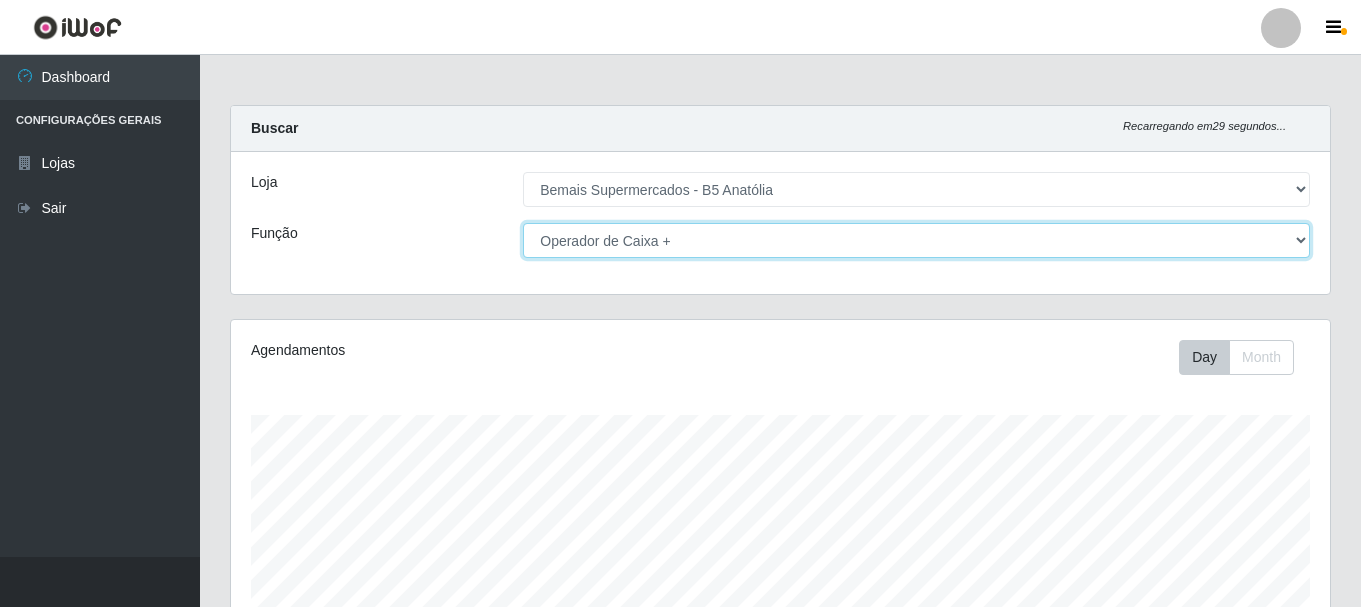 click on "[Selecione...] ASG ASG + ASG ++ Auxiliar de Estacionamento Auxiliar de Estacionamento + Auxiliar de Estacionamento ++ Balconista de Açougue  Balconista de Açougue + Balconista de Açougue ++ Embalador Embalador + Embalador ++ Operador de Caixa Operador de Caixa + Operador de Caixa ++ Repositor  Repositor + Repositor ++" at bounding box center (916, 240) 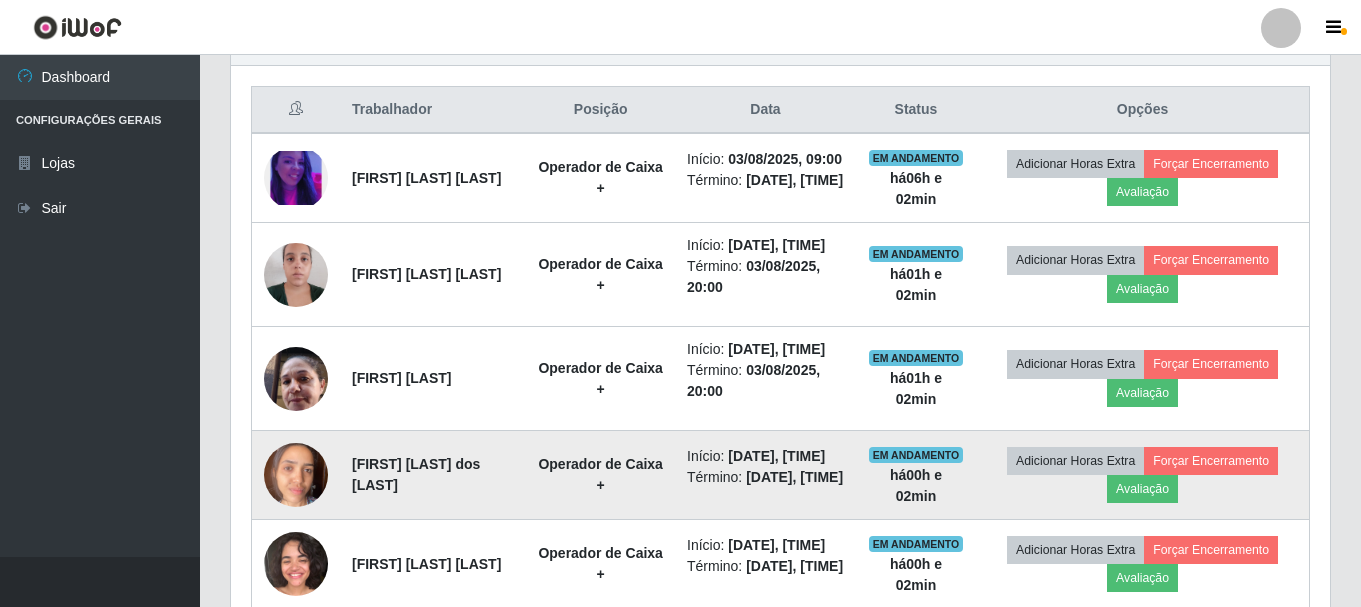 scroll, scrollTop: 690, scrollLeft: 0, axis: vertical 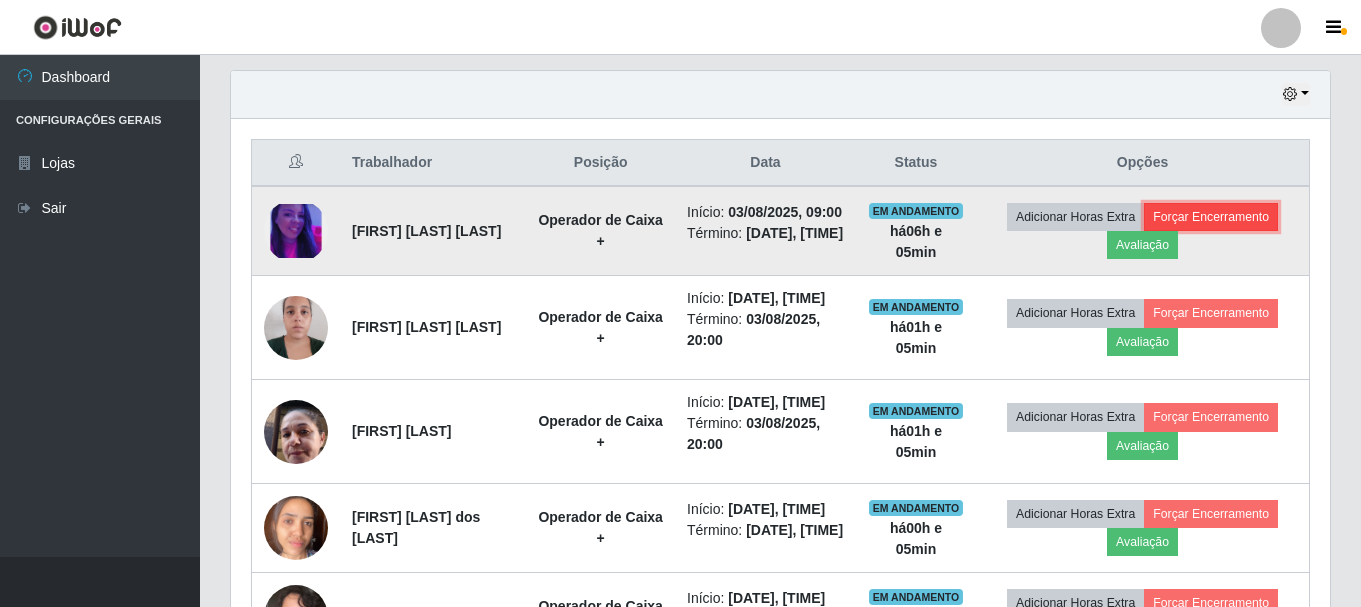 click on "Forçar Encerramento" at bounding box center (1211, 217) 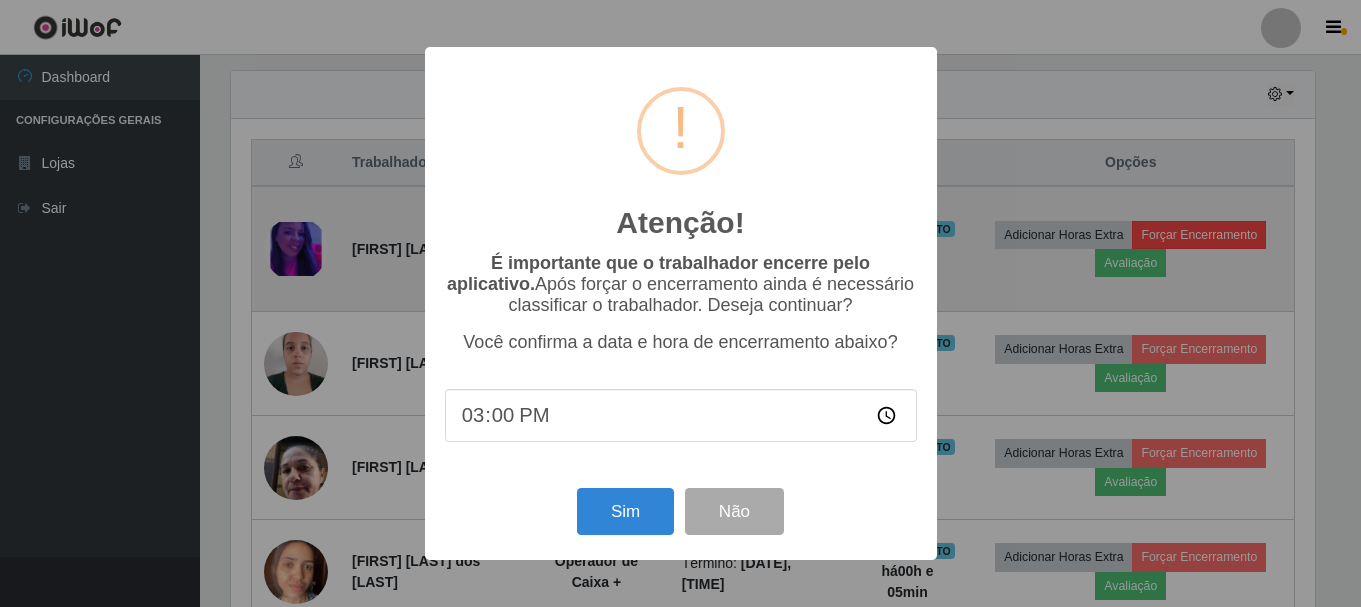 scroll, scrollTop: 999585, scrollLeft: 998911, axis: both 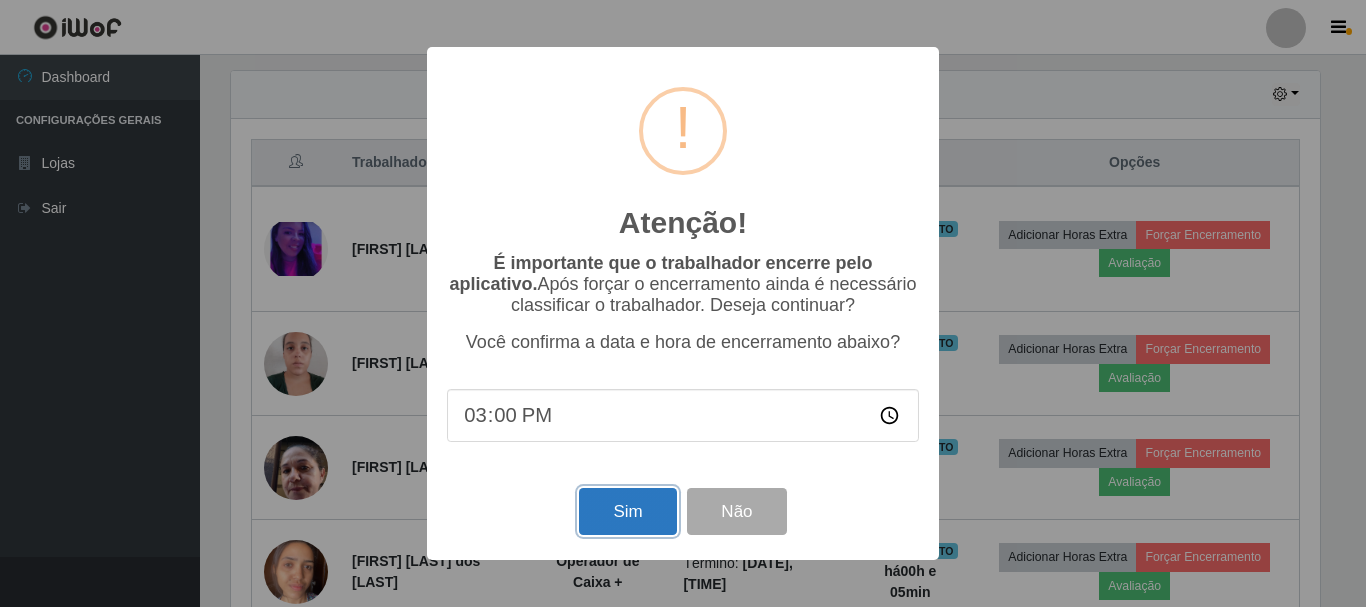click on "Sim" at bounding box center [627, 511] 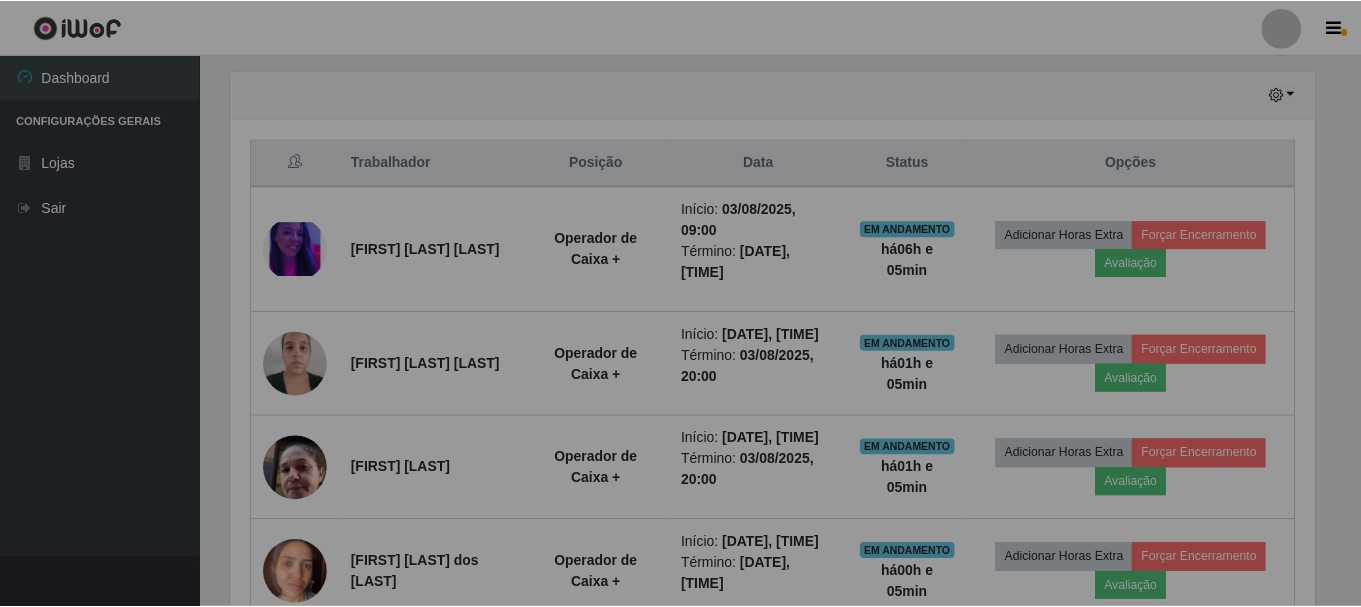 scroll, scrollTop: 999585, scrollLeft: 998901, axis: both 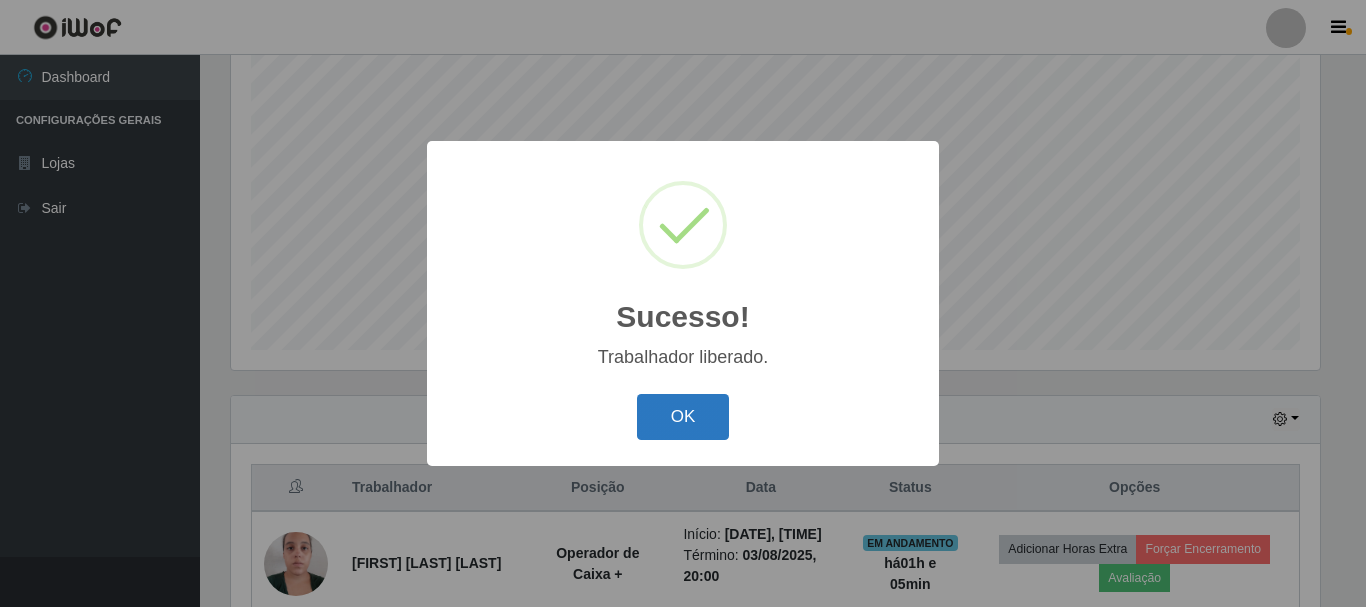 click on "OK" at bounding box center [683, 417] 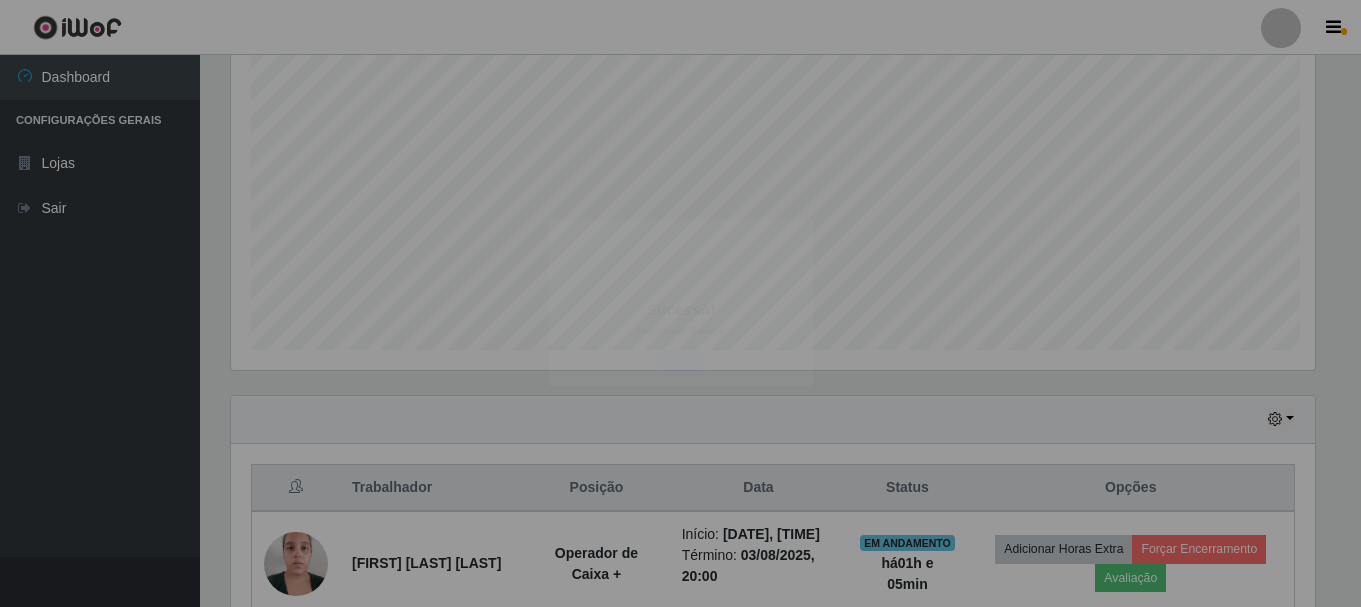 scroll, scrollTop: 999585, scrollLeft: 998901, axis: both 